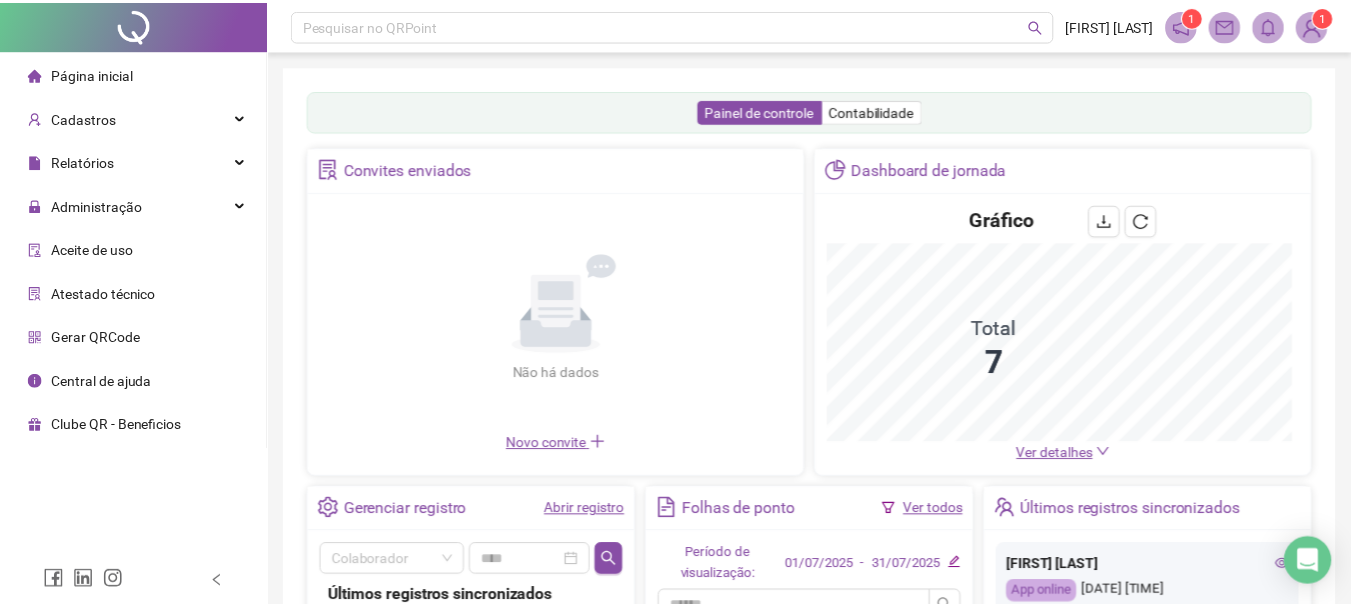 scroll, scrollTop: 0, scrollLeft: 0, axis: both 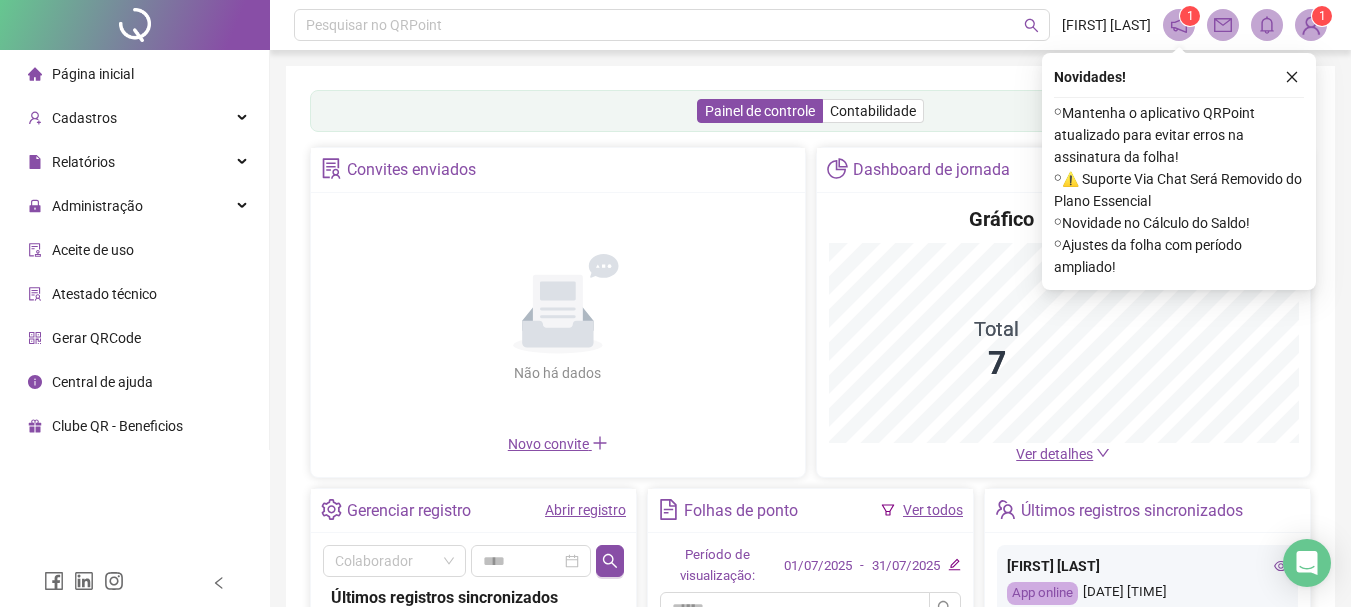 click 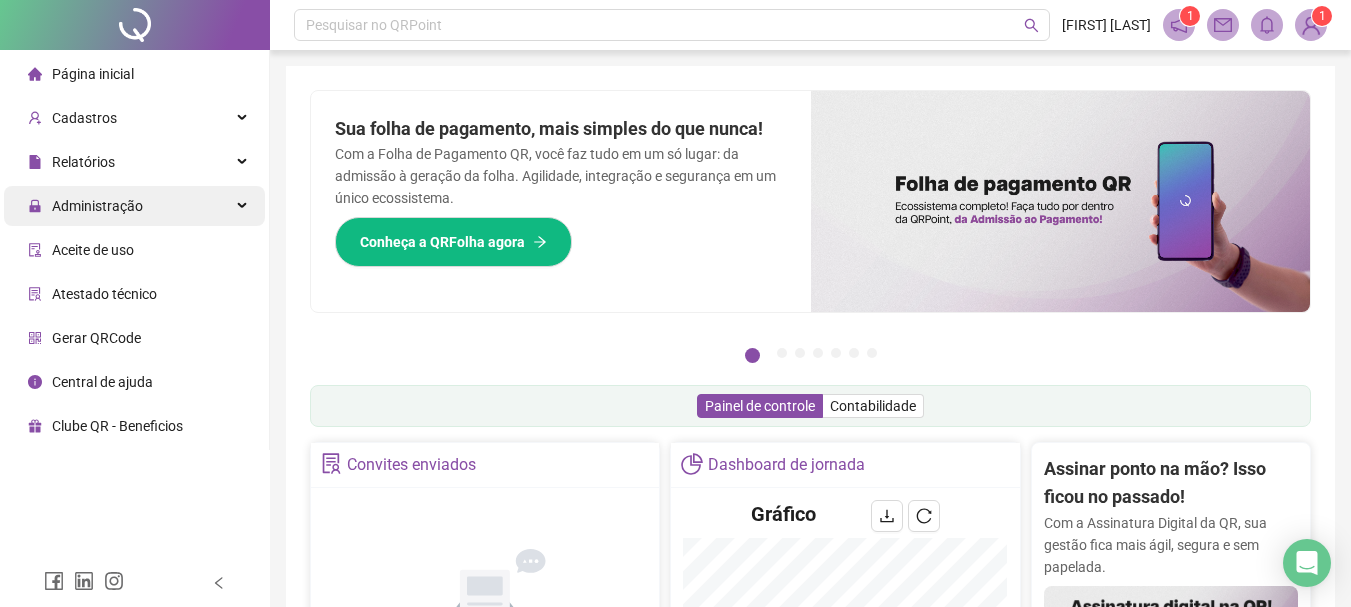 click on "Administração" at bounding box center (134, 206) 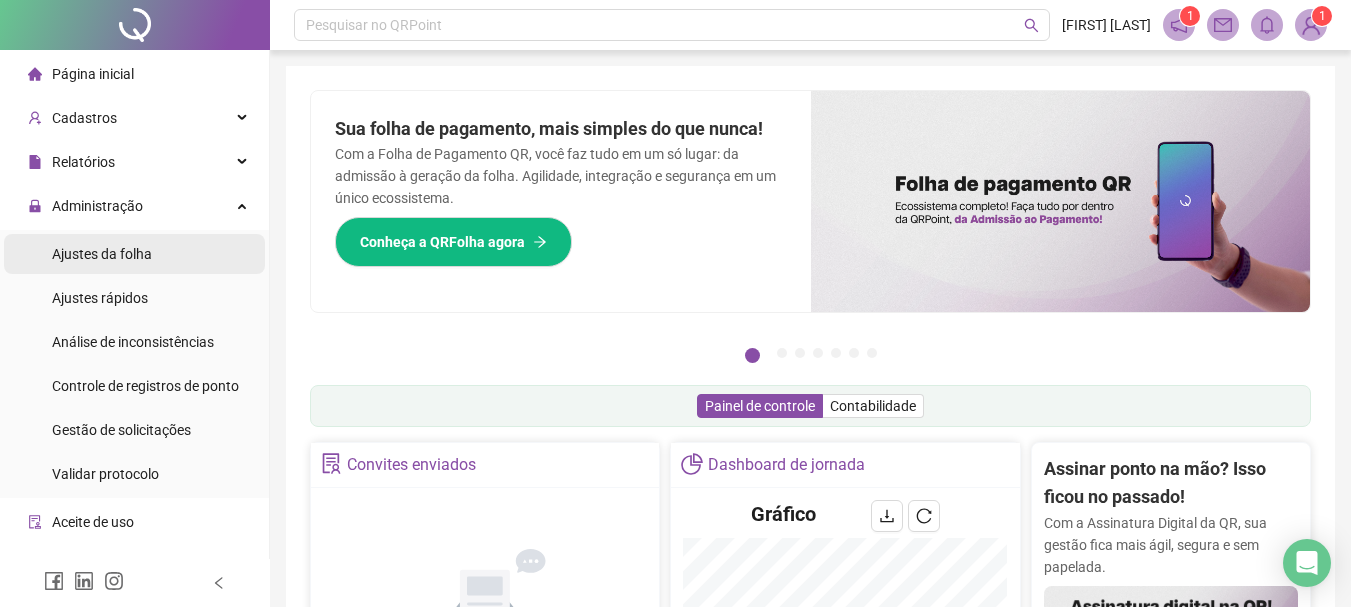 click on "Ajustes da folha" at bounding box center (134, 254) 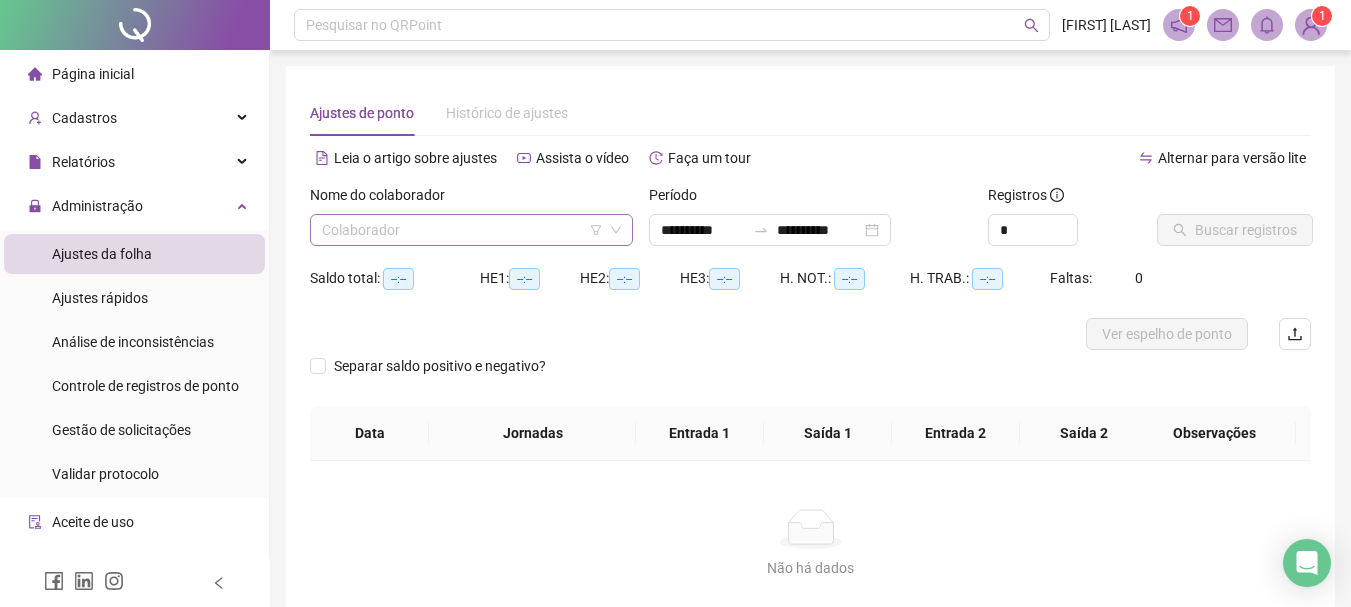 click at bounding box center [462, 230] 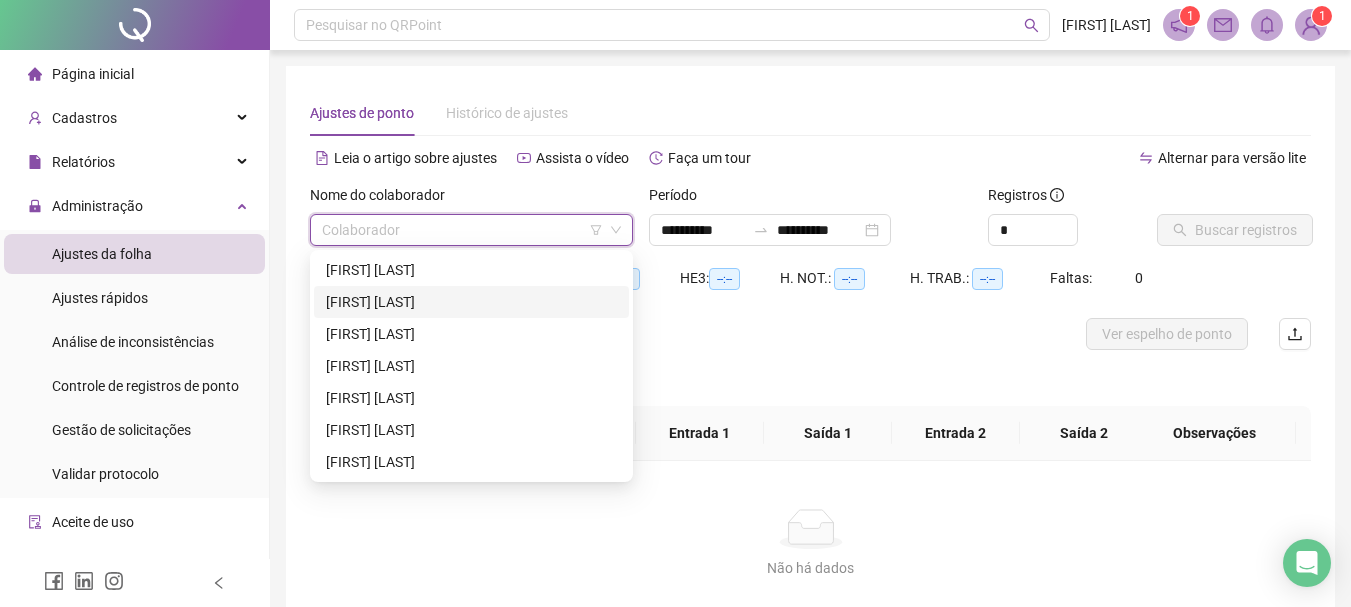 click on "[FIRST] [LAST]" at bounding box center (471, 302) 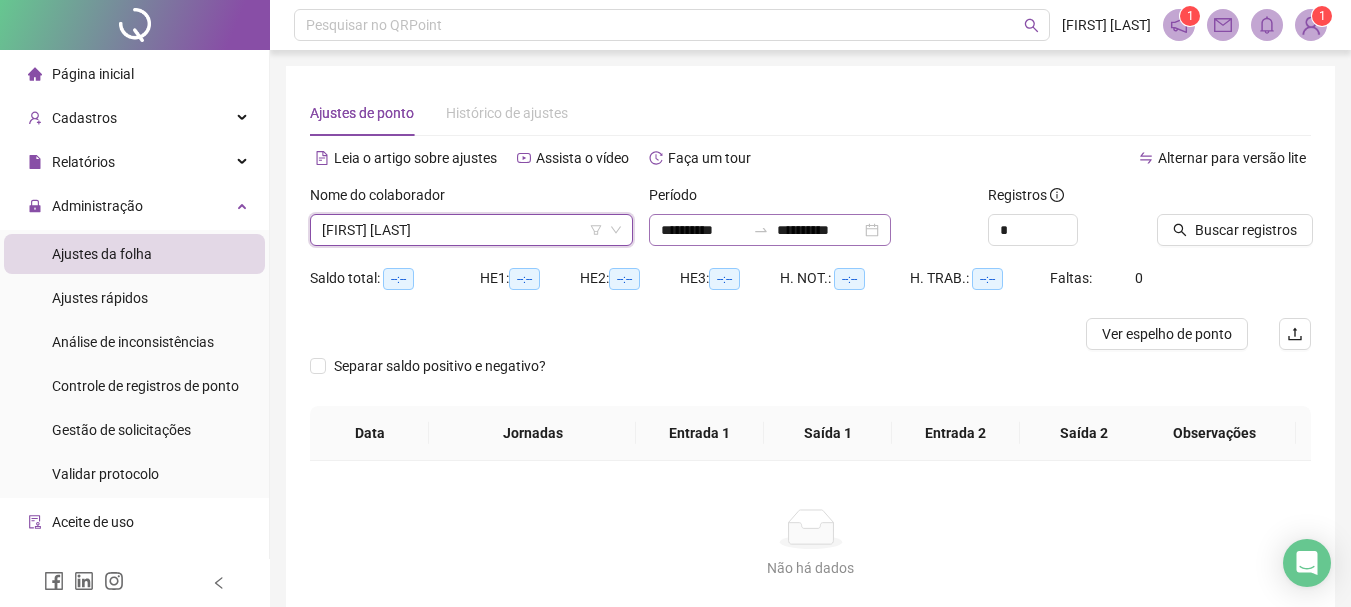 click on "**********" at bounding box center [770, 230] 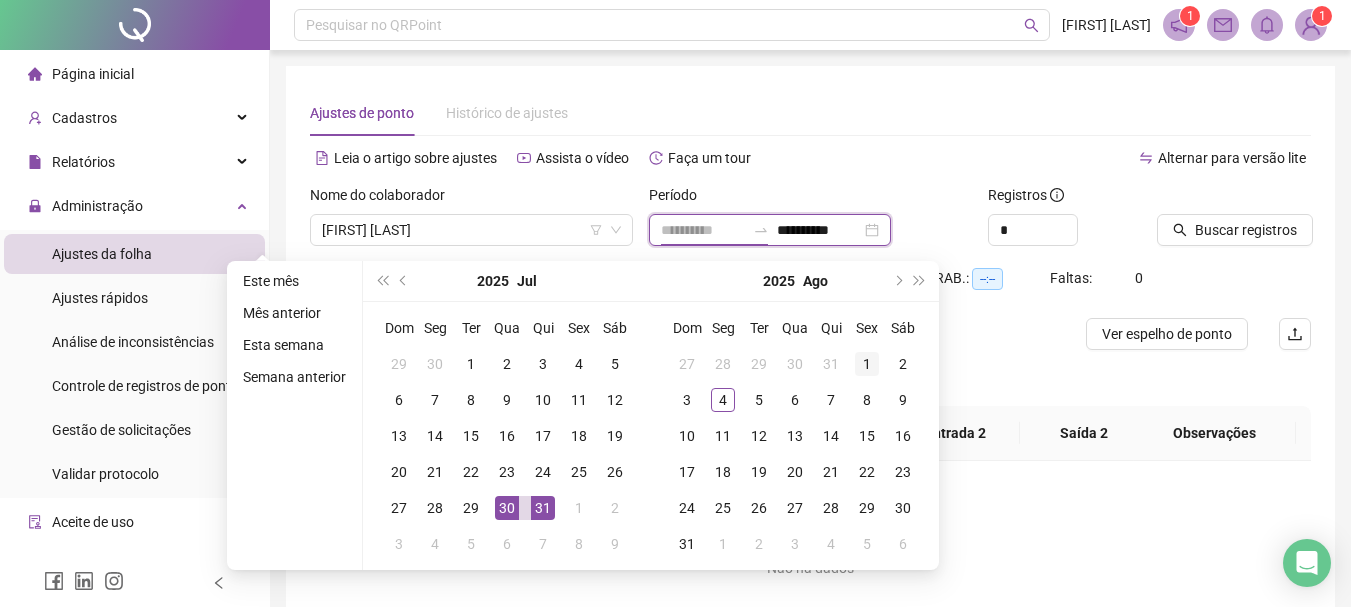 type on "**********" 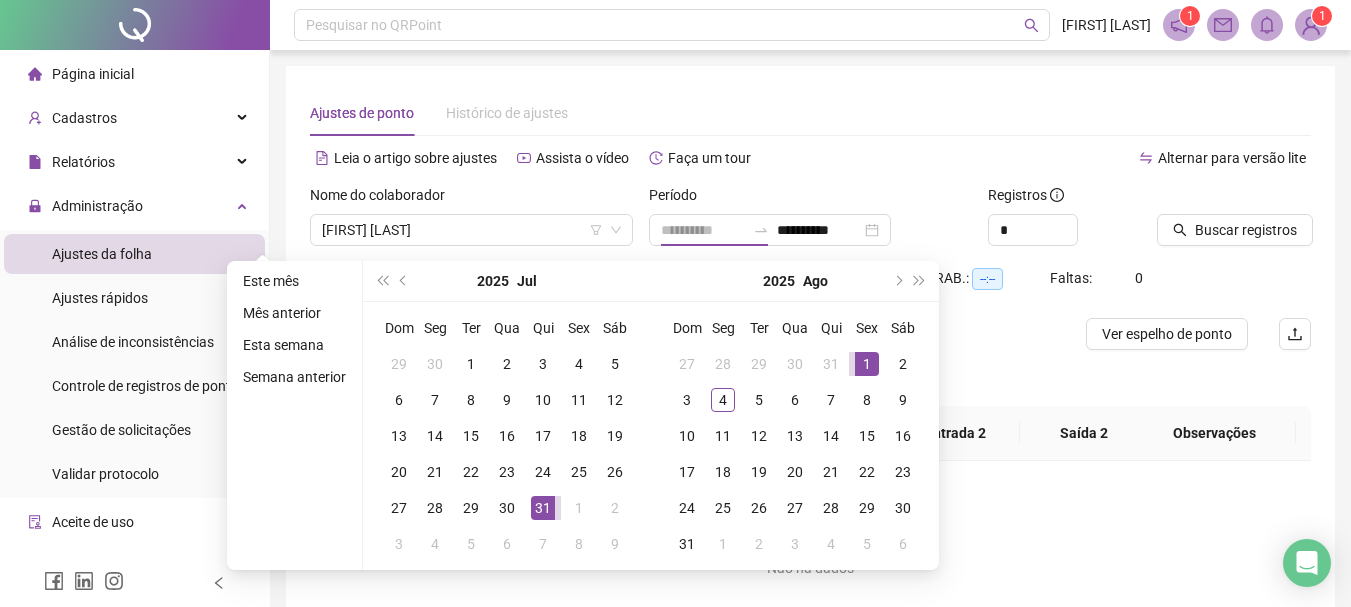 click on "1" at bounding box center (867, 364) 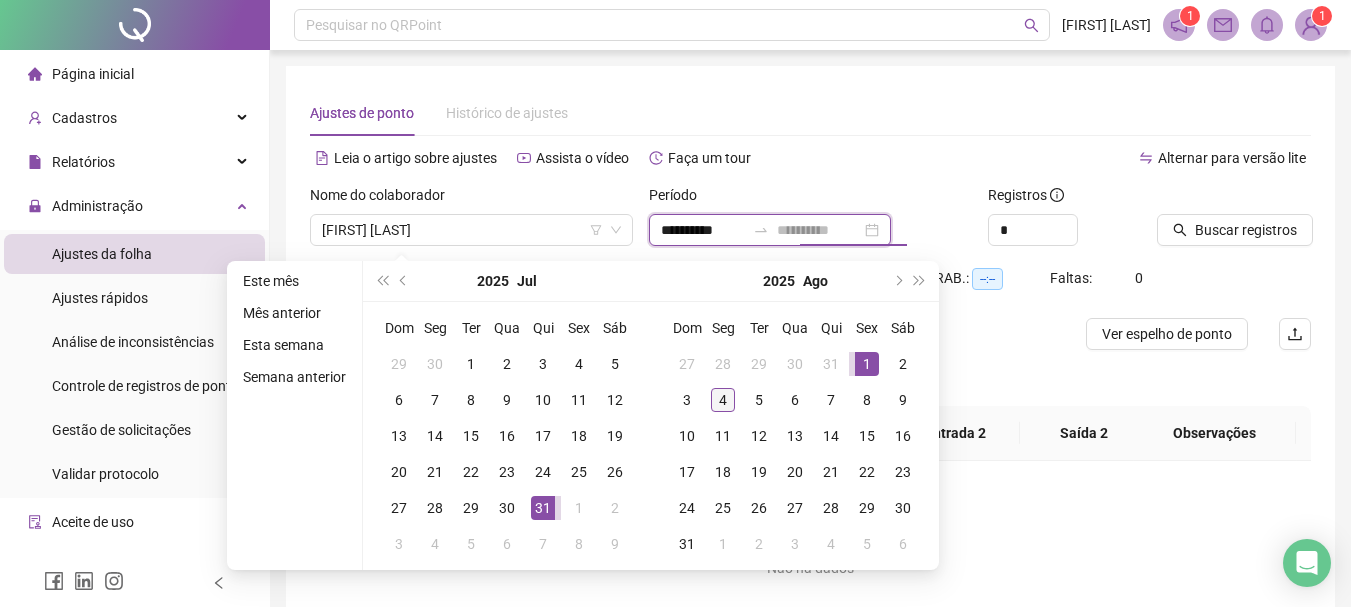 type on "**********" 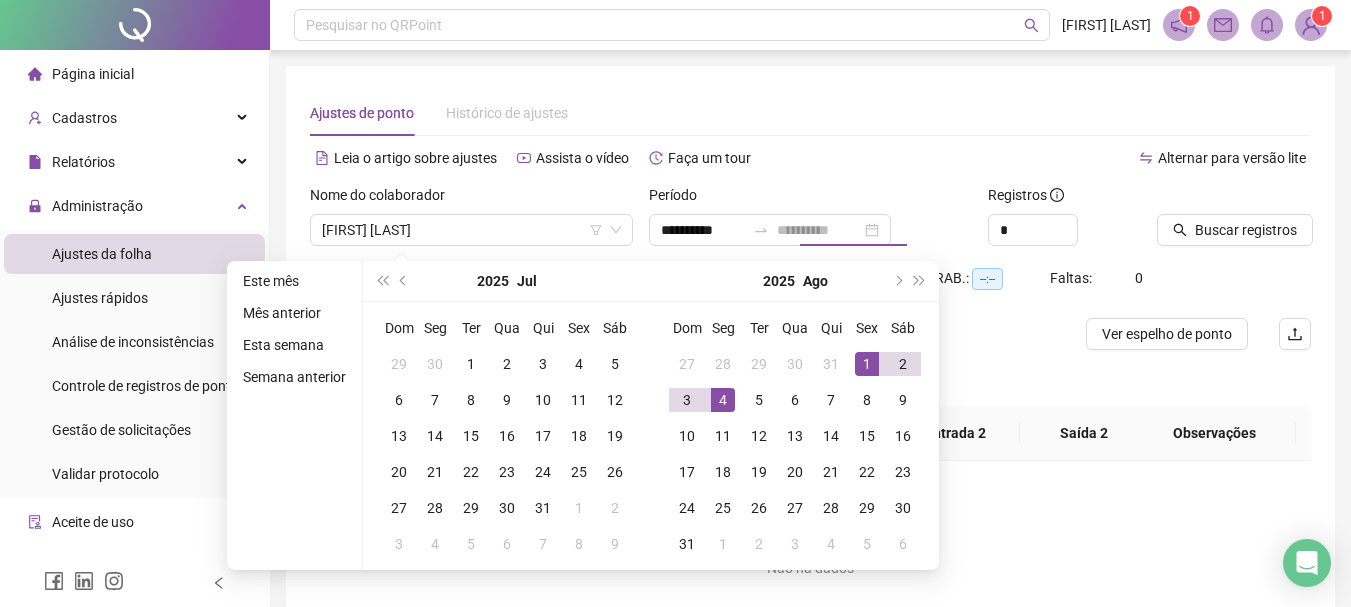 drag, startPoint x: 720, startPoint y: 399, endPoint x: 1052, endPoint y: 395, distance: 332.0241 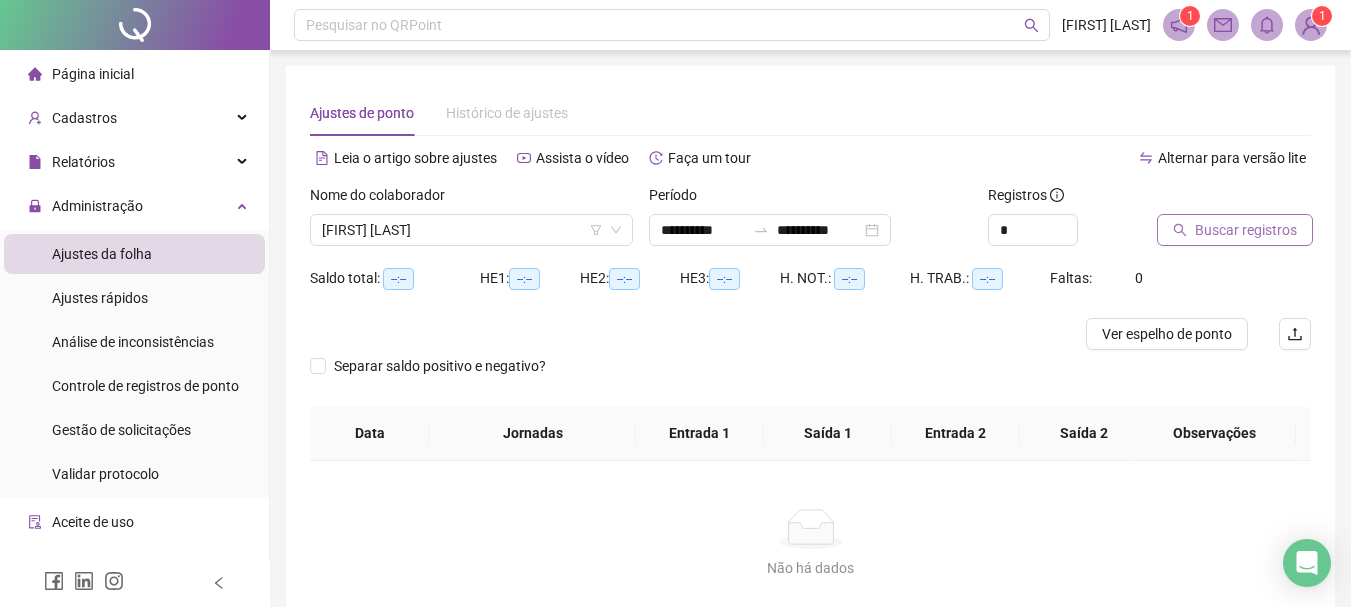 click on "Buscar registros" at bounding box center [1246, 230] 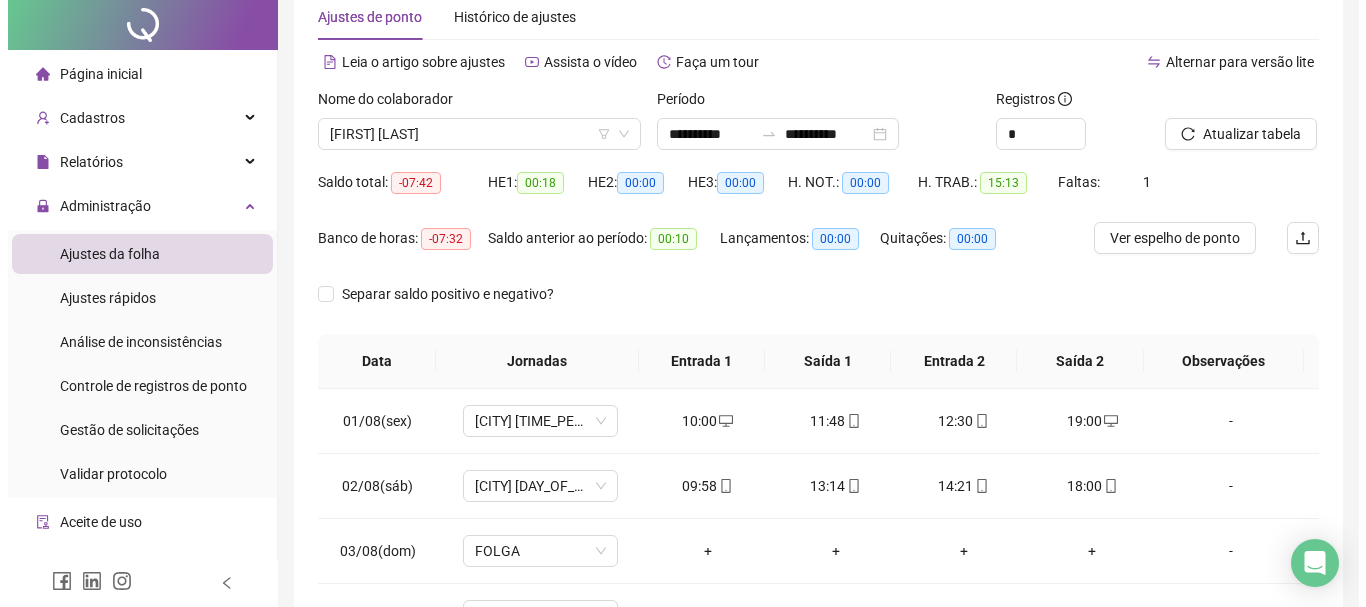 scroll, scrollTop: 0, scrollLeft: 0, axis: both 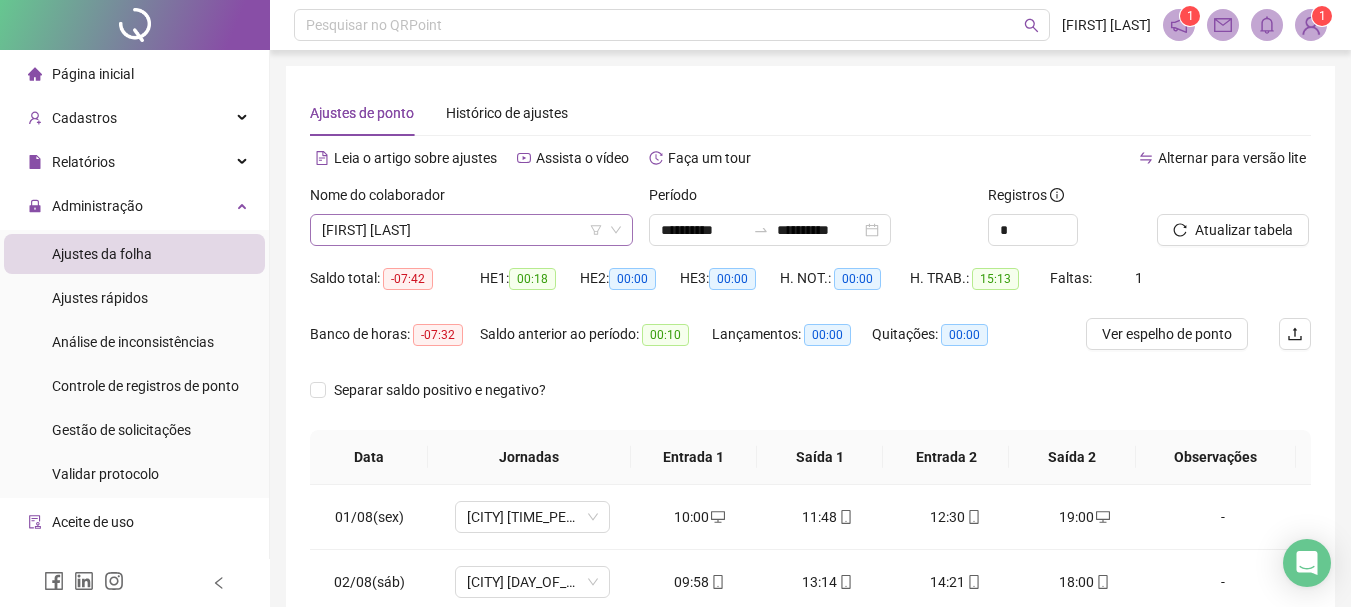 click on "[FIRST] [LAST]" at bounding box center [471, 230] 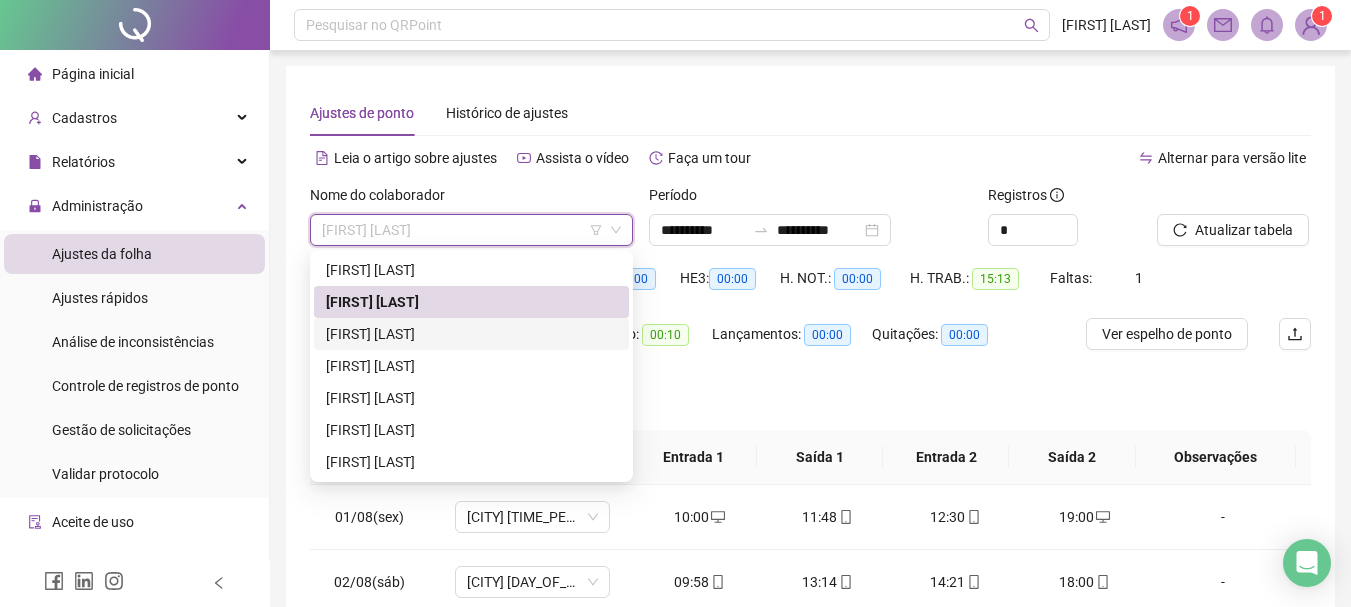 click on "[FIRST] [LAST]" at bounding box center (471, 334) 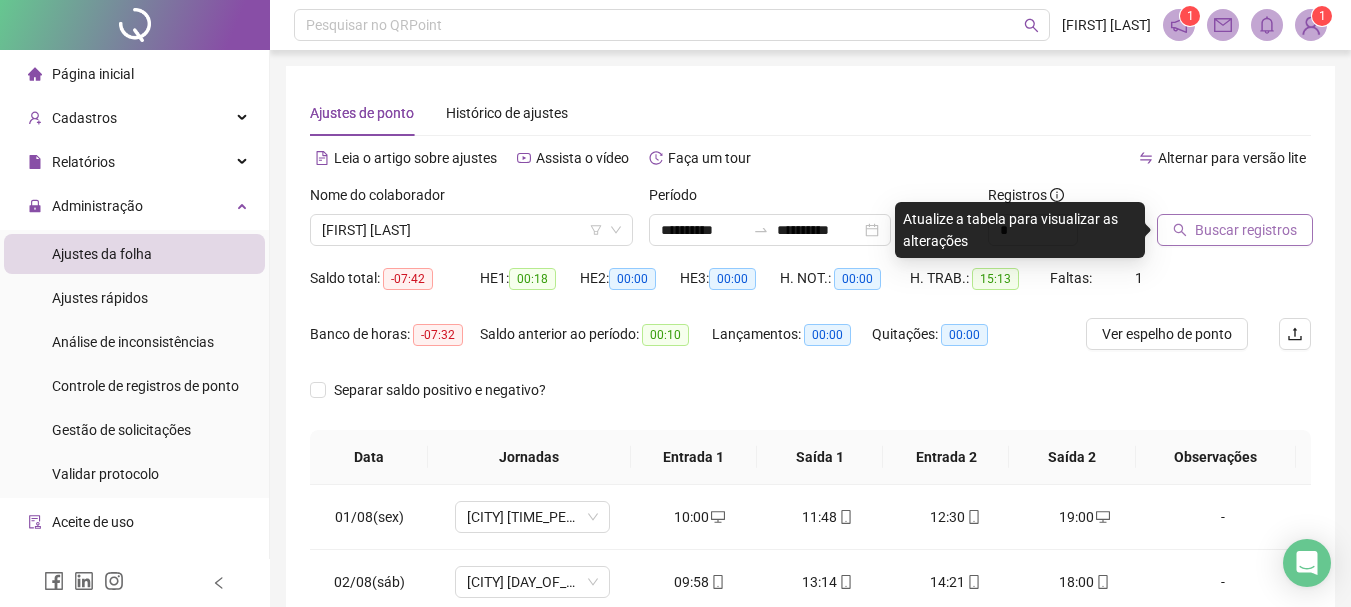 click on "Buscar registros" at bounding box center [1246, 230] 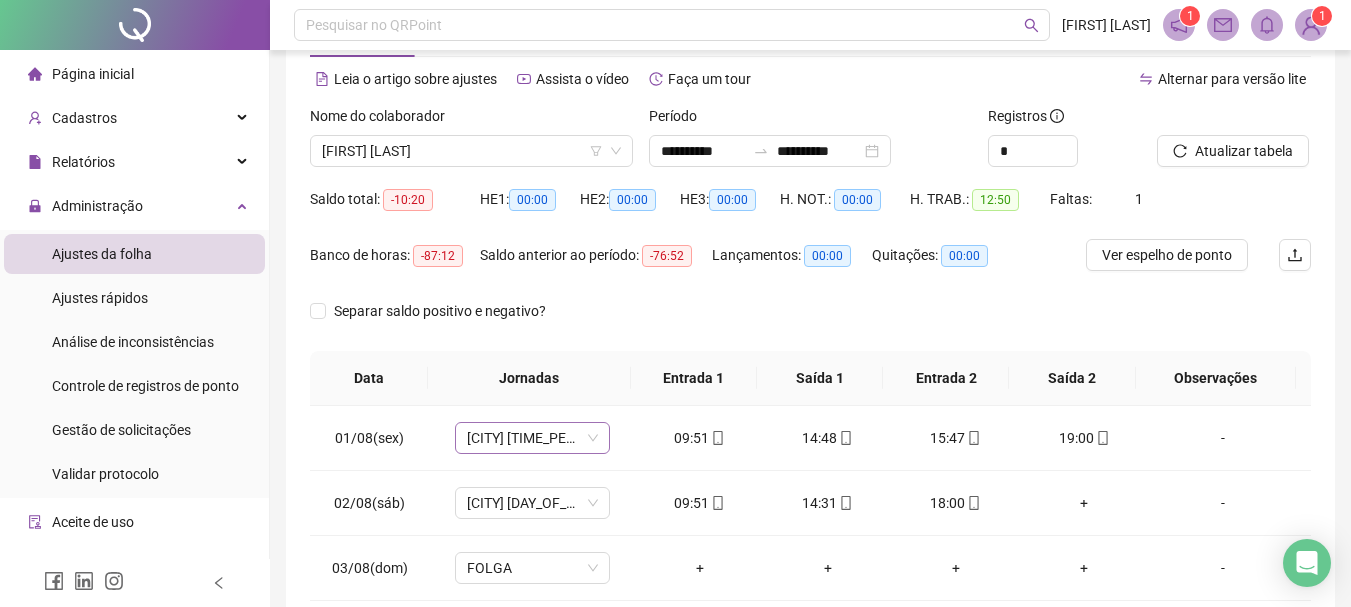 scroll, scrollTop: 248, scrollLeft: 0, axis: vertical 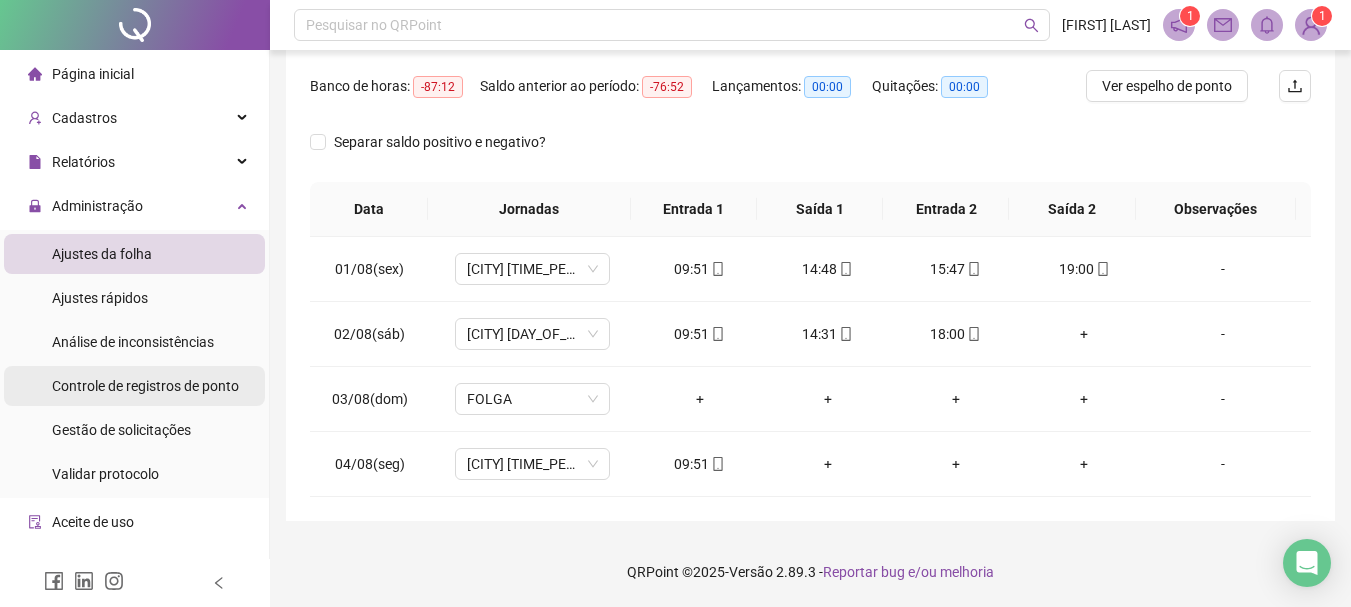 click on "Controle de registros de ponto" at bounding box center [145, 386] 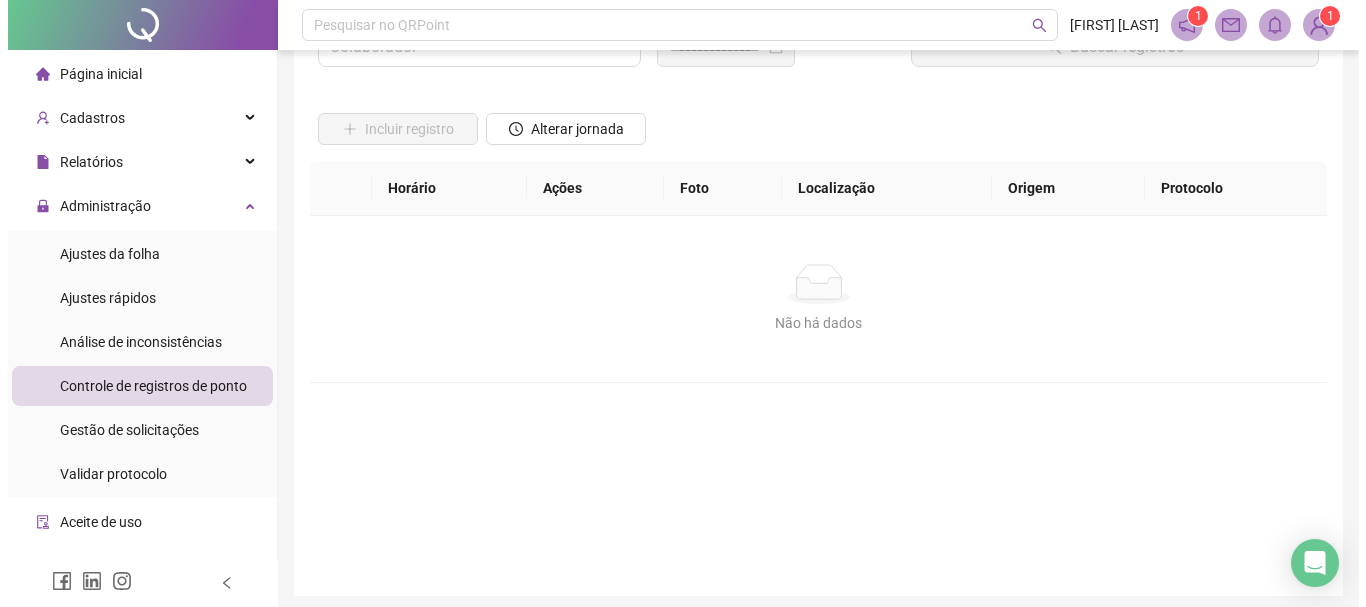scroll, scrollTop: 0, scrollLeft: 0, axis: both 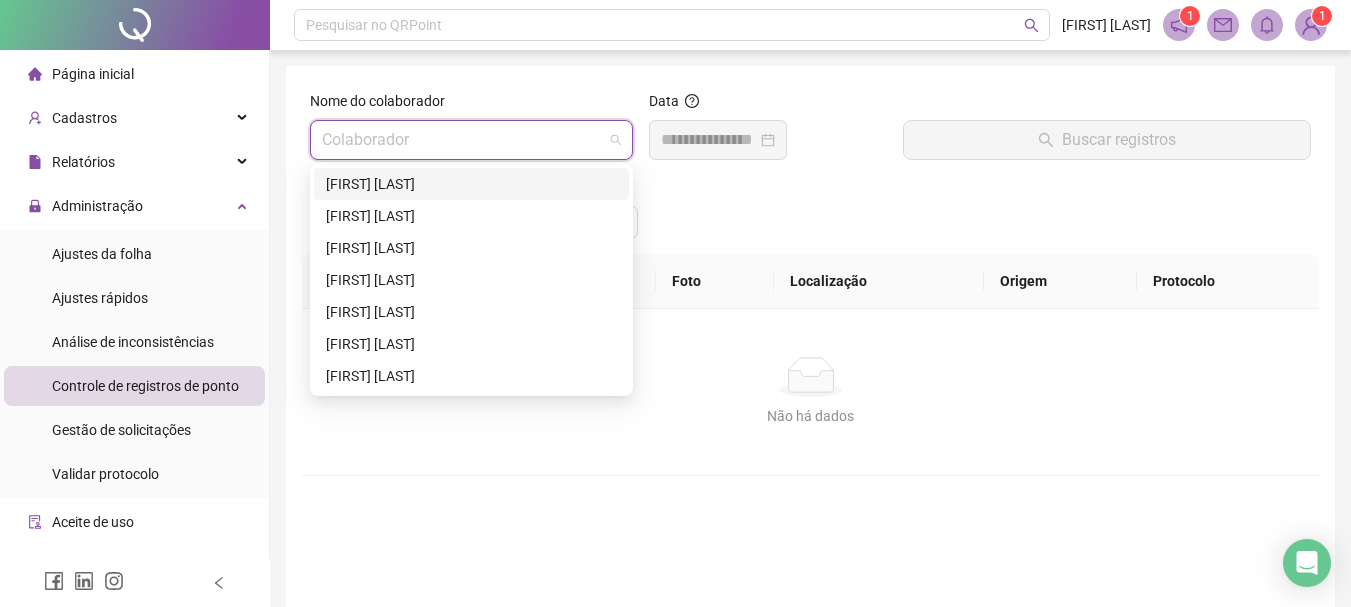 click at bounding box center (462, 140) 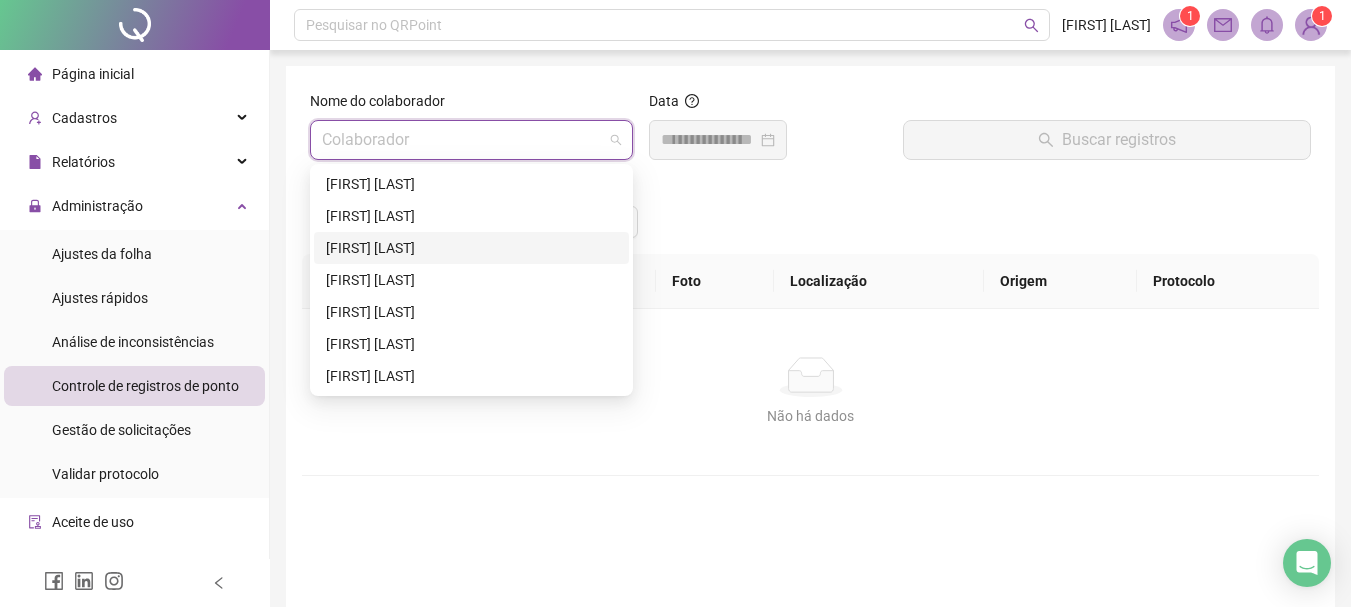 click on "[FIRST] [LAST]" at bounding box center [471, 248] 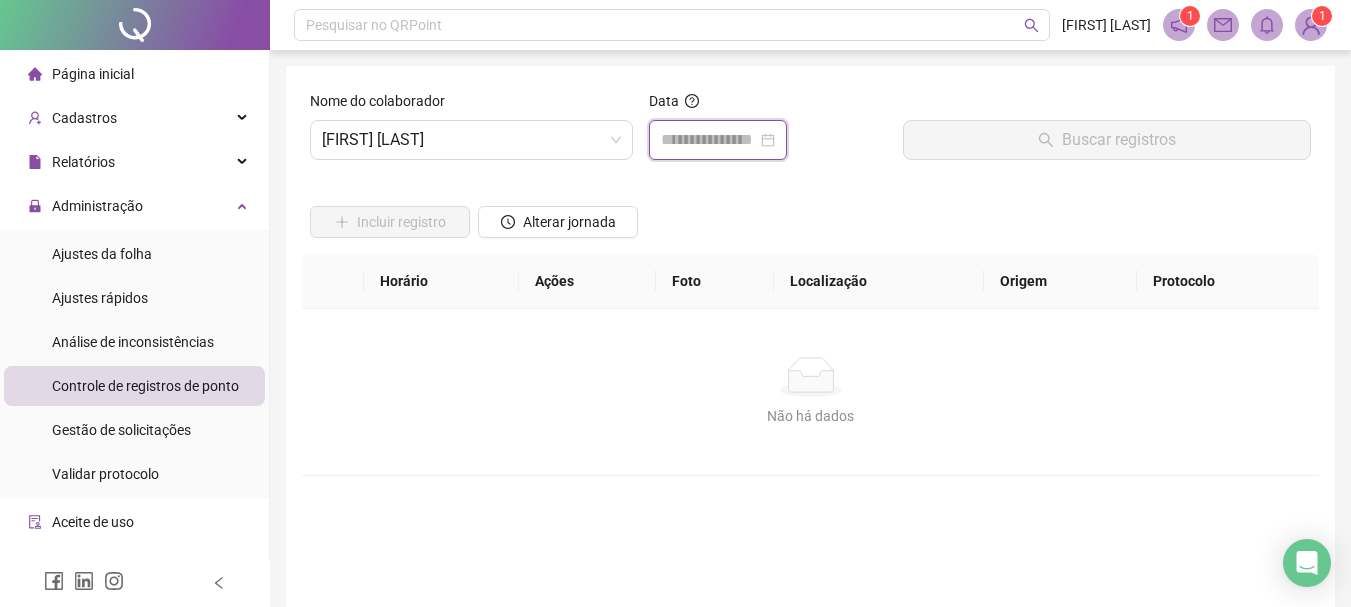 click at bounding box center (709, 140) 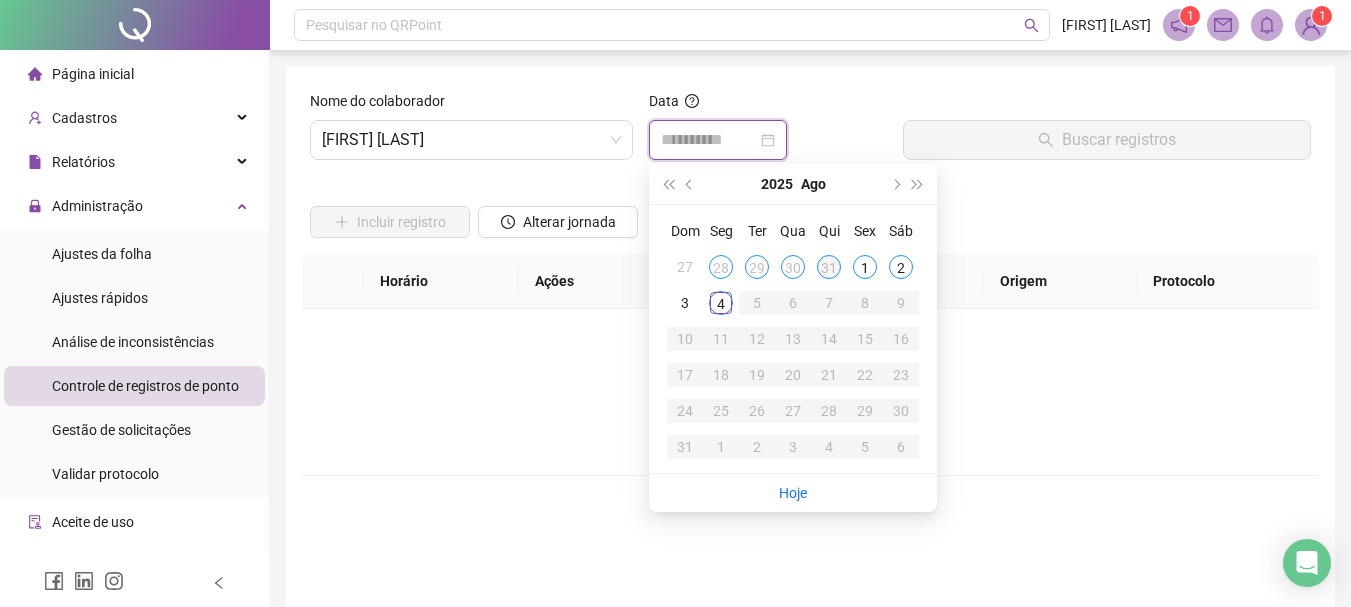 type on "**********" 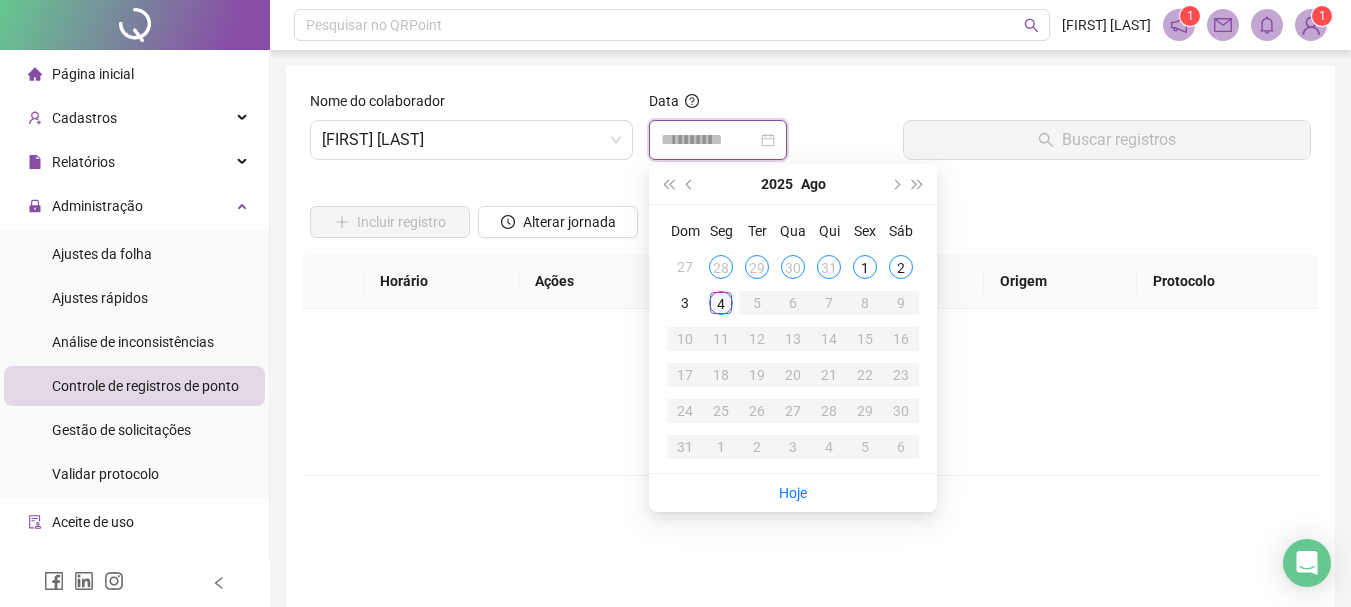 type on "**********" 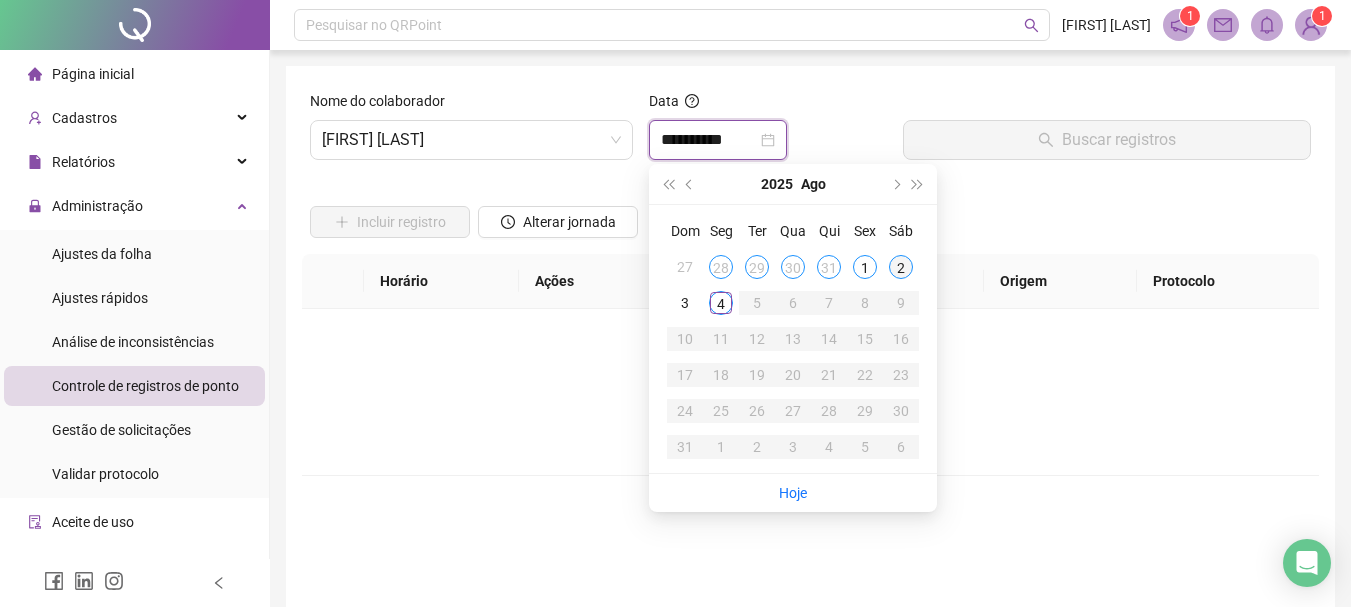 type on "**********" 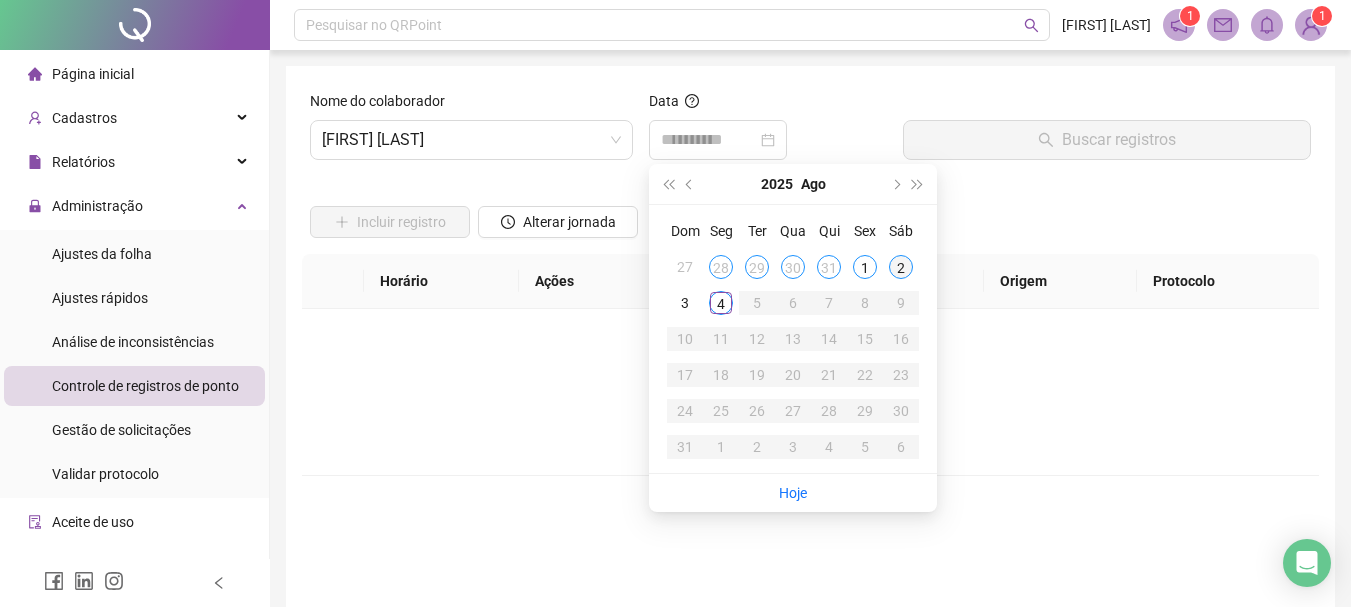 click on "2" at bounding box center [901, 267] 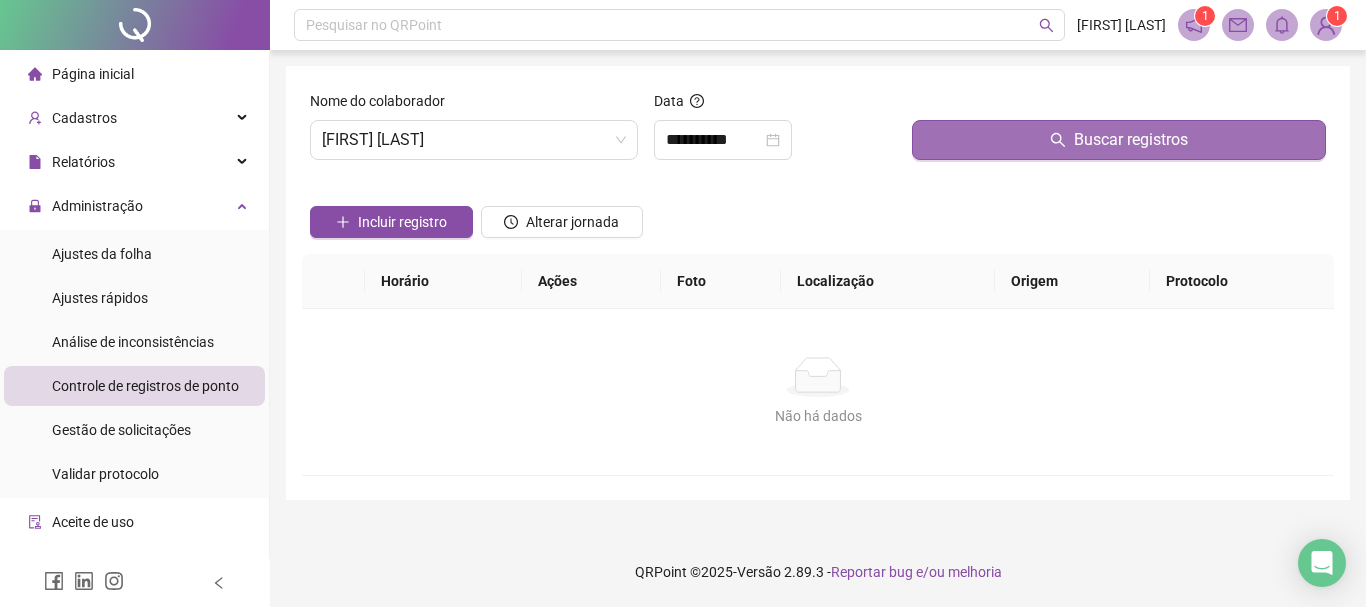 click on "Buscar registros" at bounding box center (1119, 140) 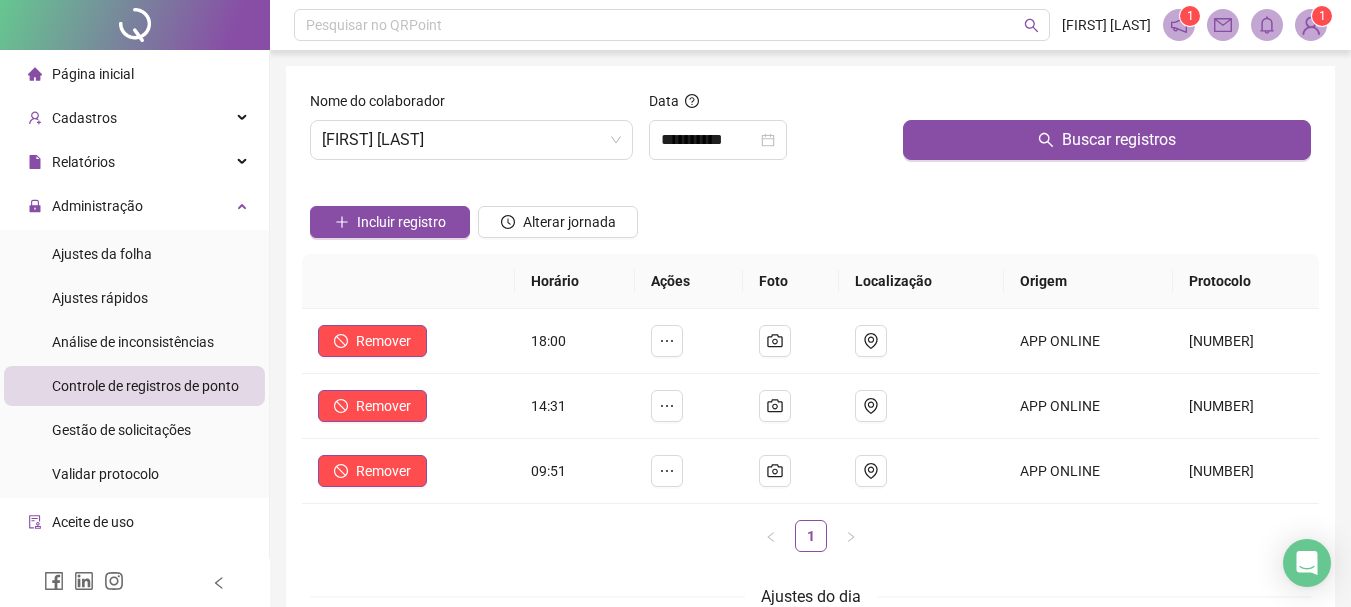 click at bounding box center [390, 191] 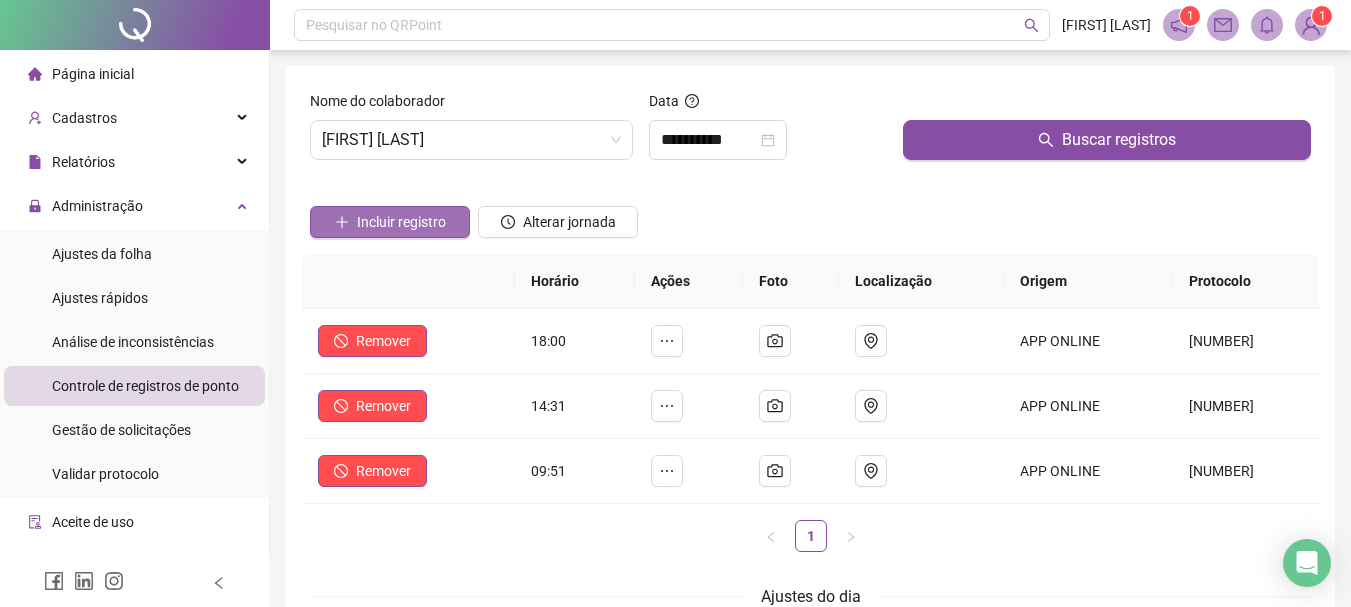 click on "Incluir registro" at bounding box center [390, 222] 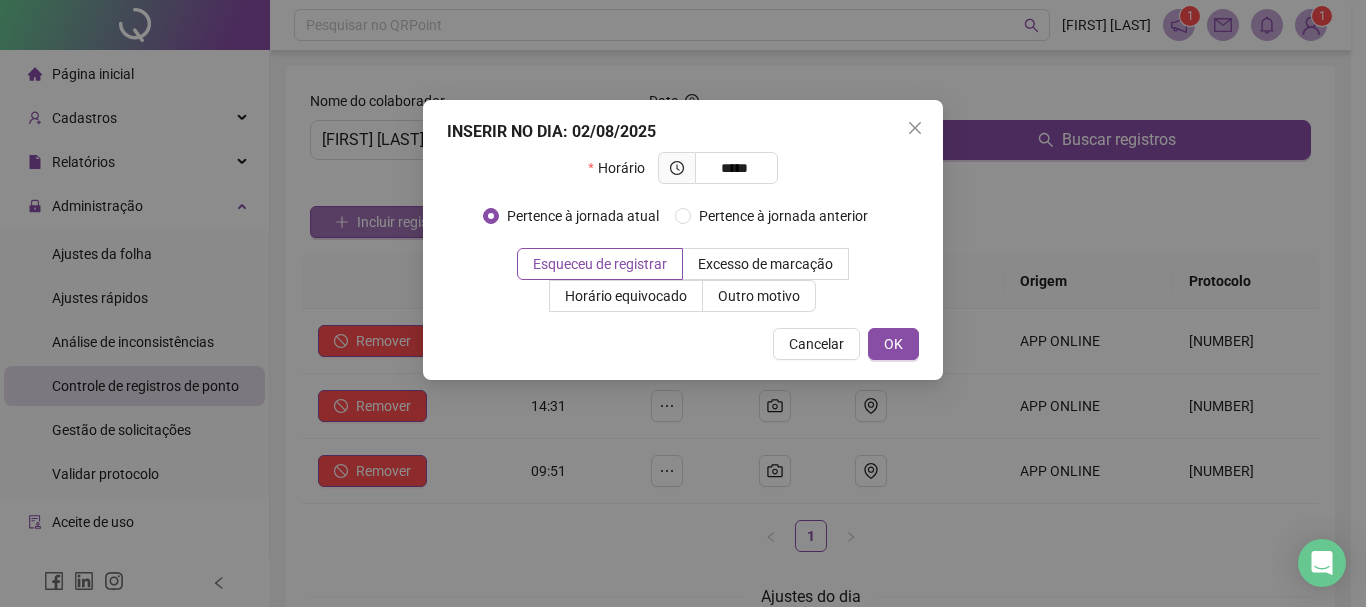 type on "*****" 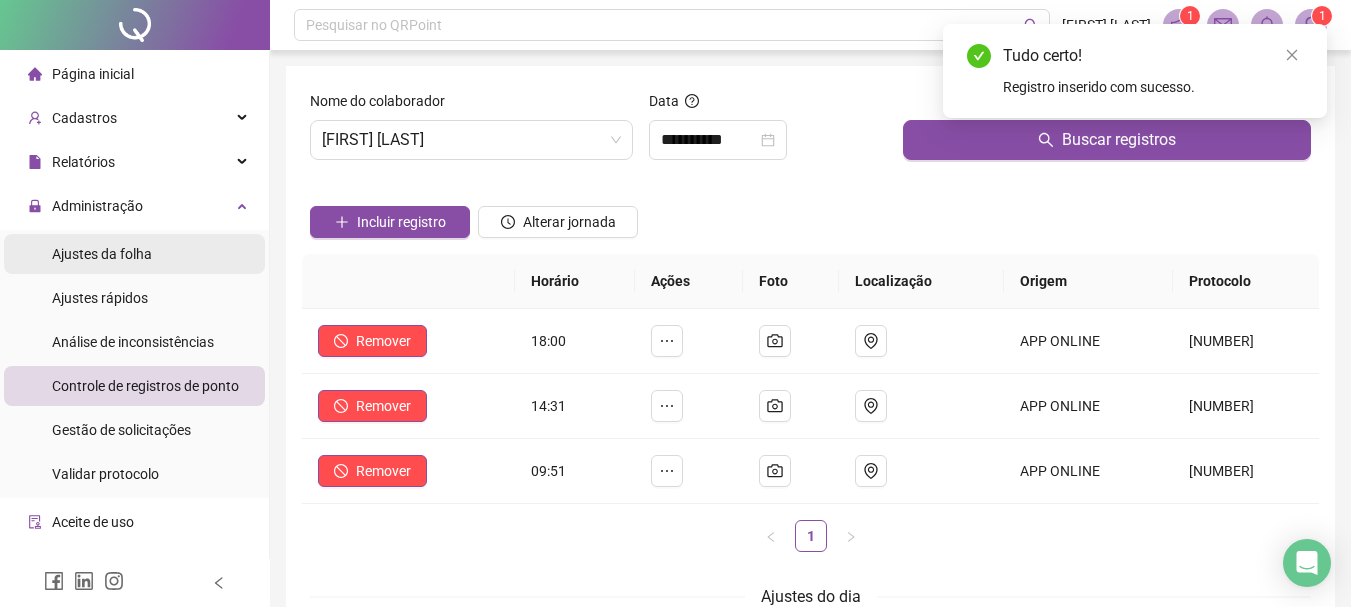 click on "Ajustes da folha" at bounding box center (134, 254) 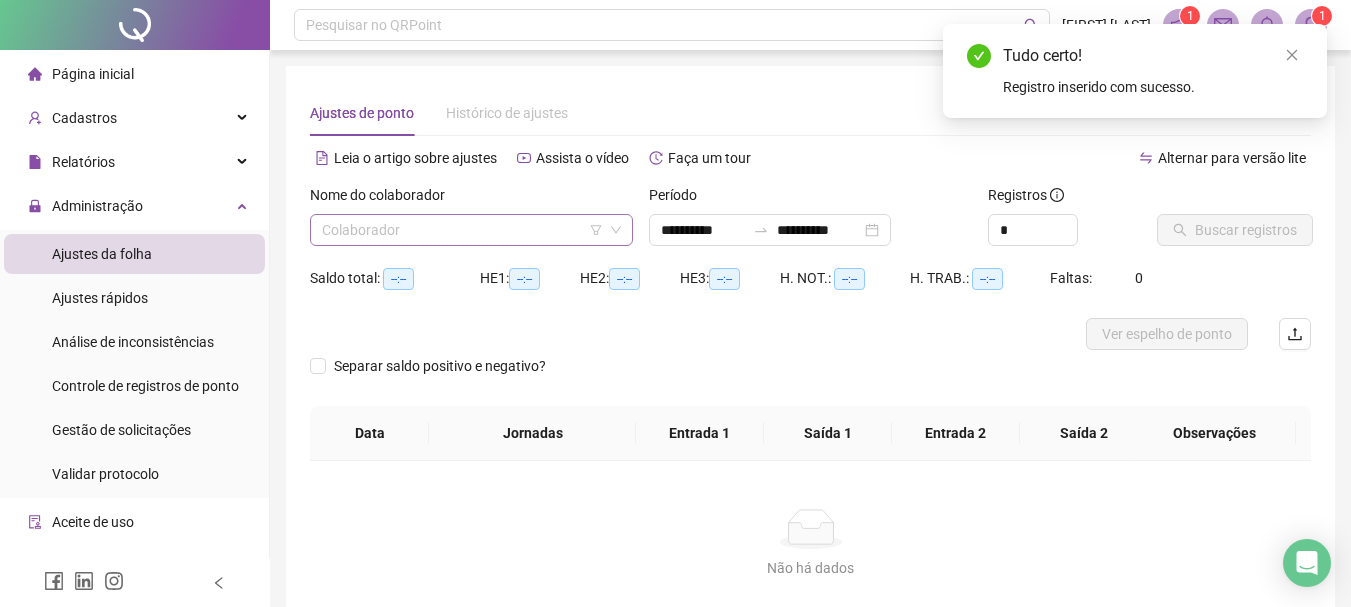 click at bounding box center (462, 230) 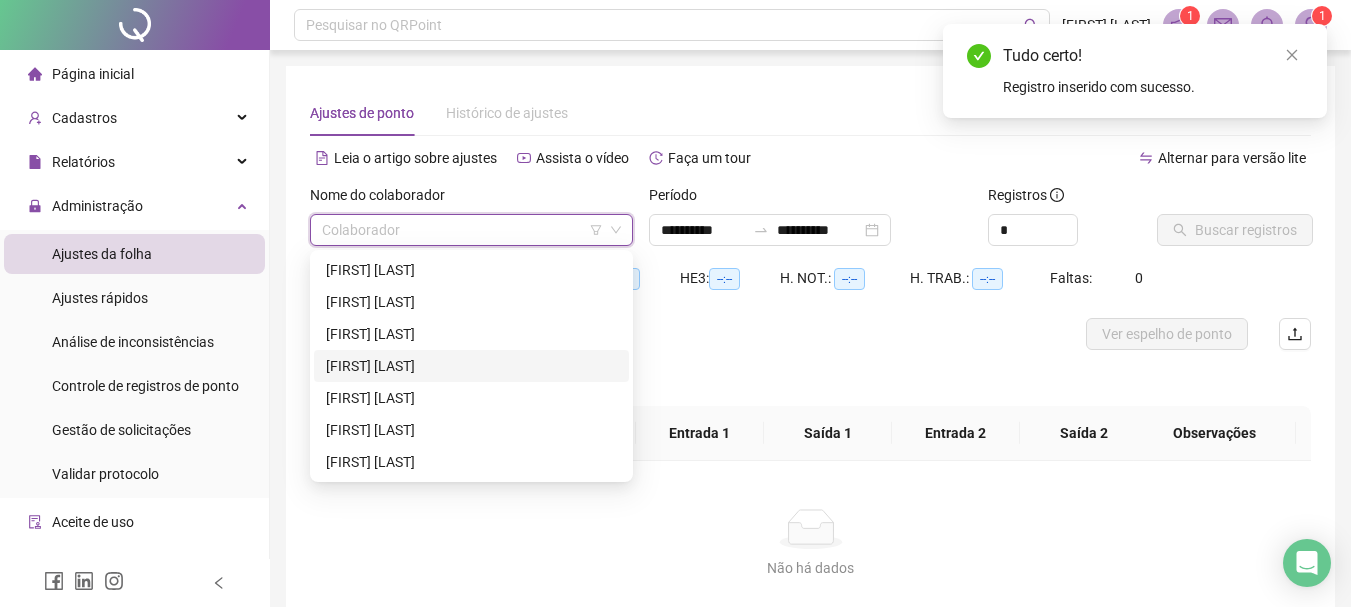 click on "[FIRST] [LAST]" at bounding box center [471, 366] 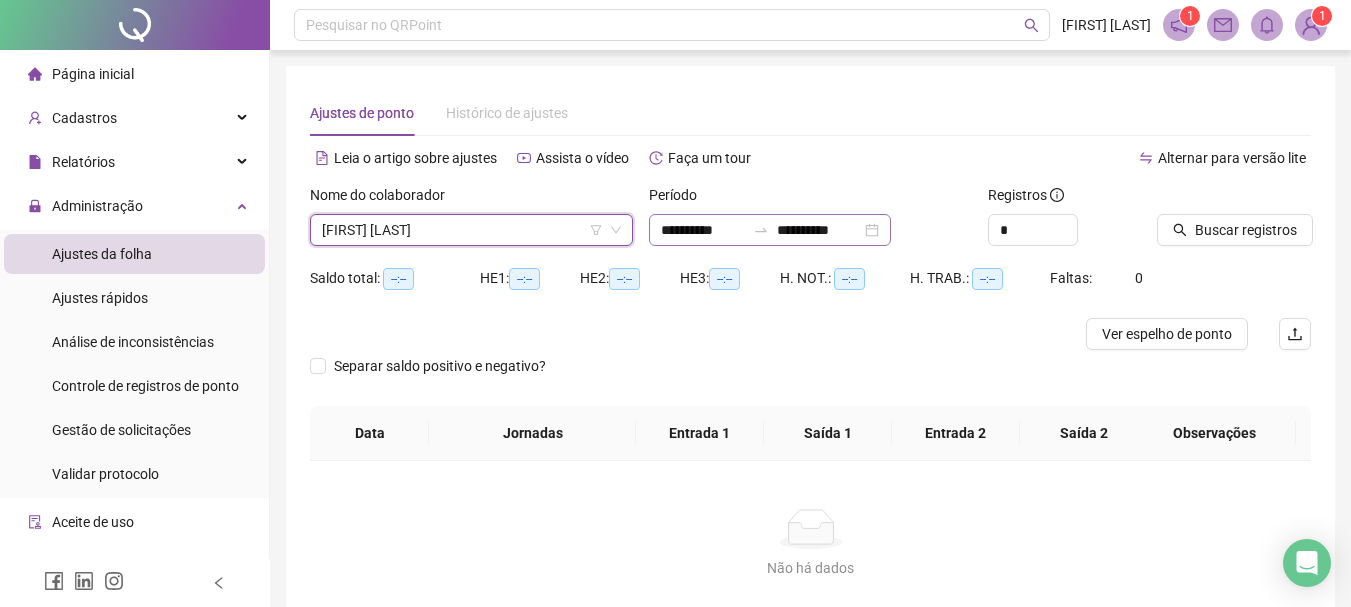 click on "**********" at bounding box center [770, 230] 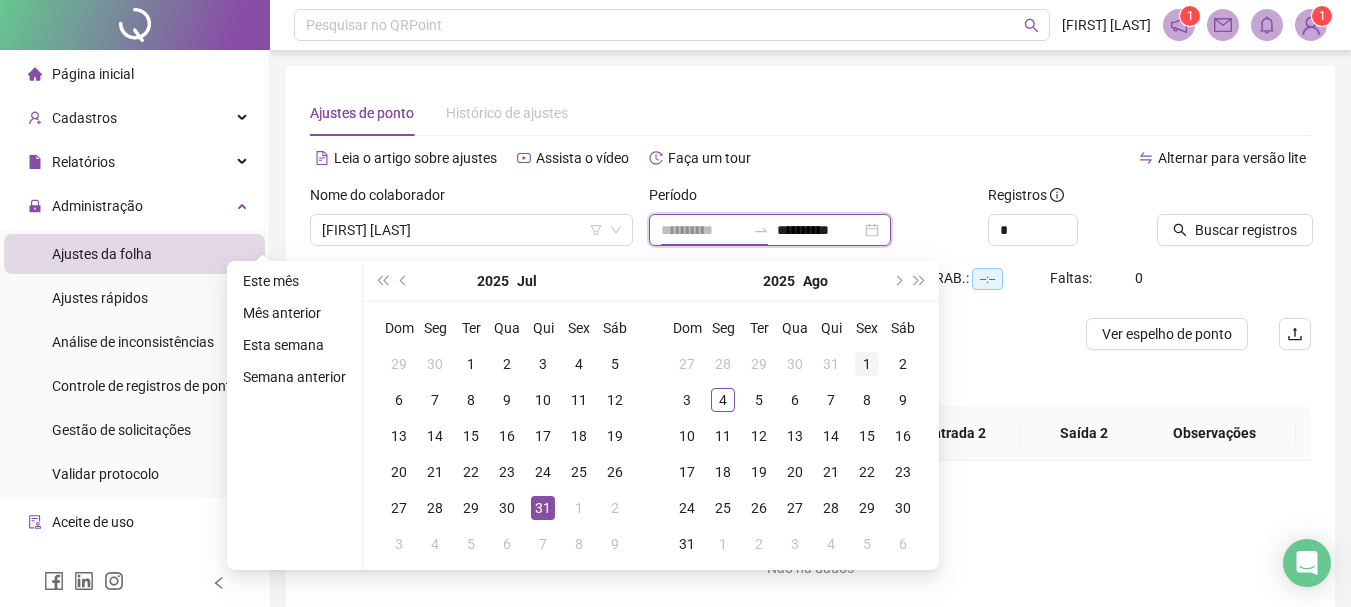 type on "**********" 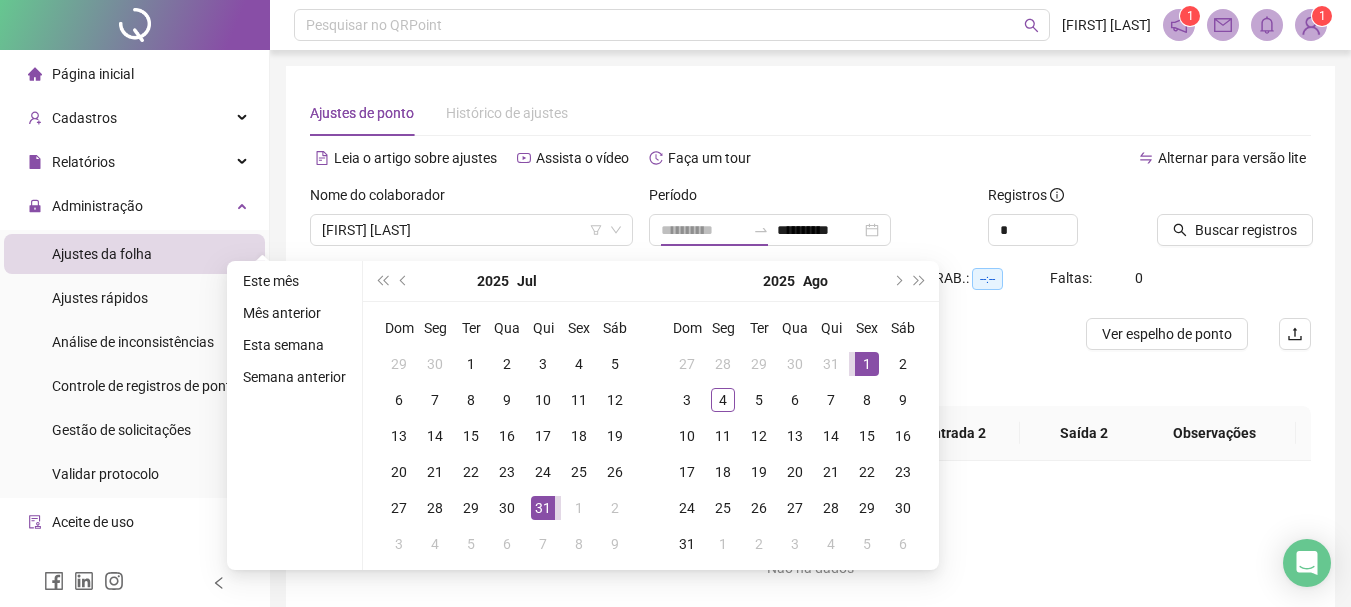 click on "1" at bounding box center [867, 364] 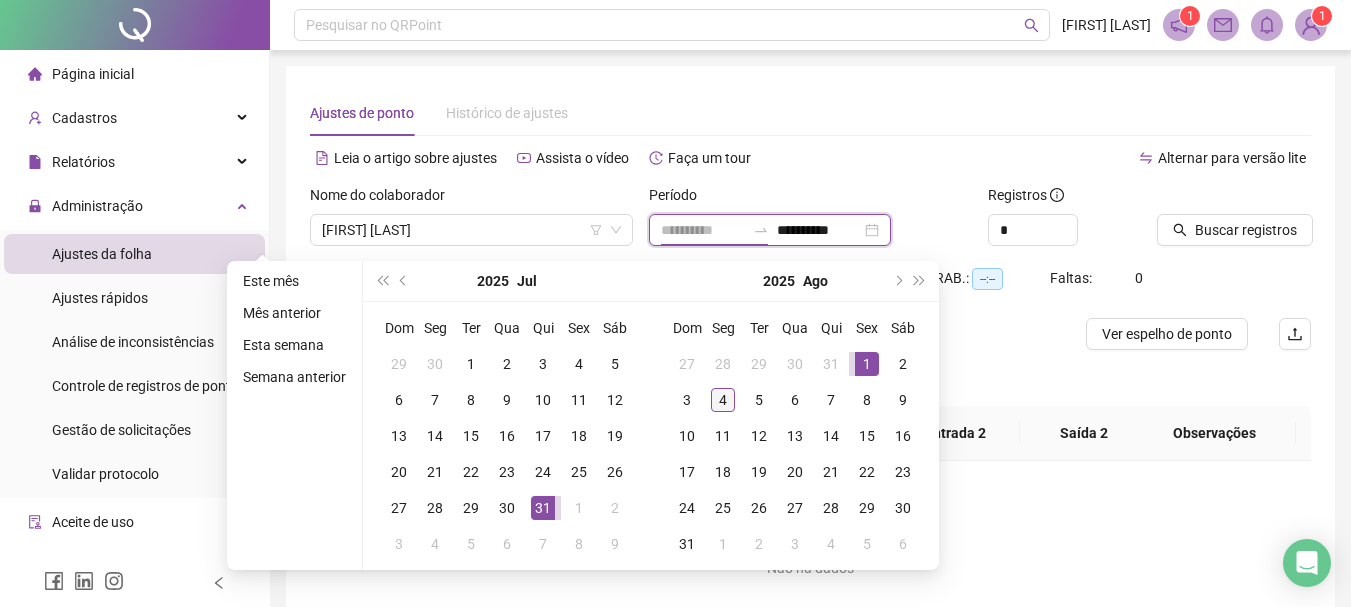 type on "**********" 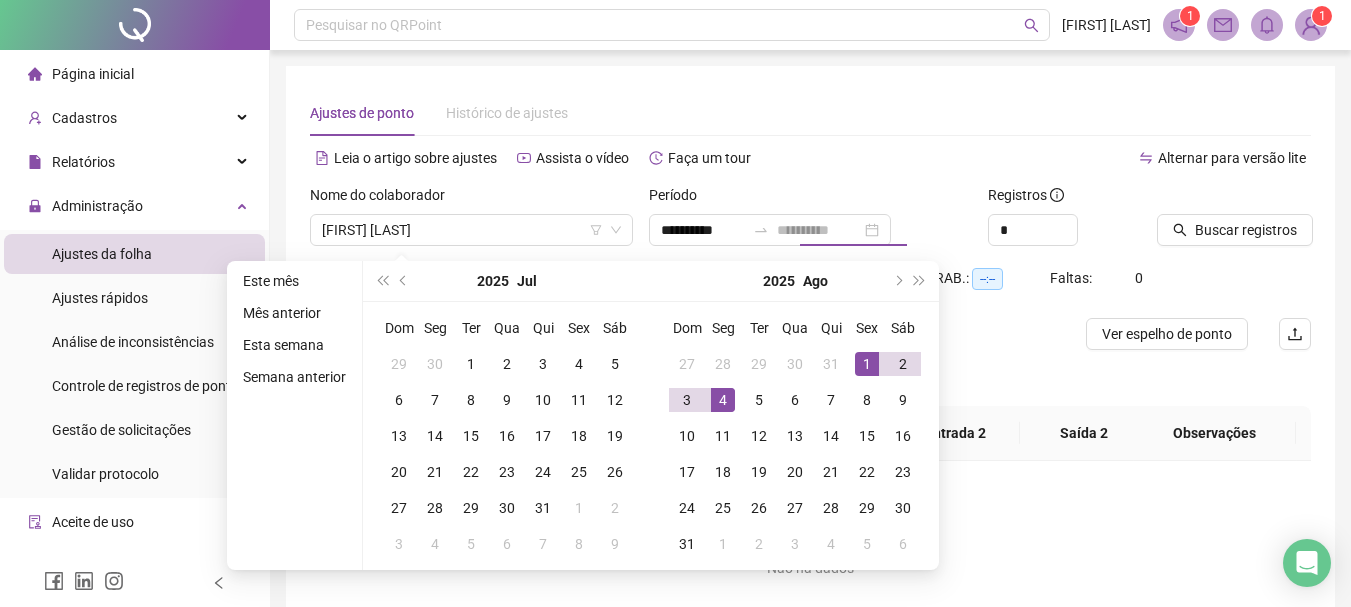 drag, startPoint x: 721, startPoint y: 399, endPoint x: 922, endPoint y: 362, distance: 204.3771 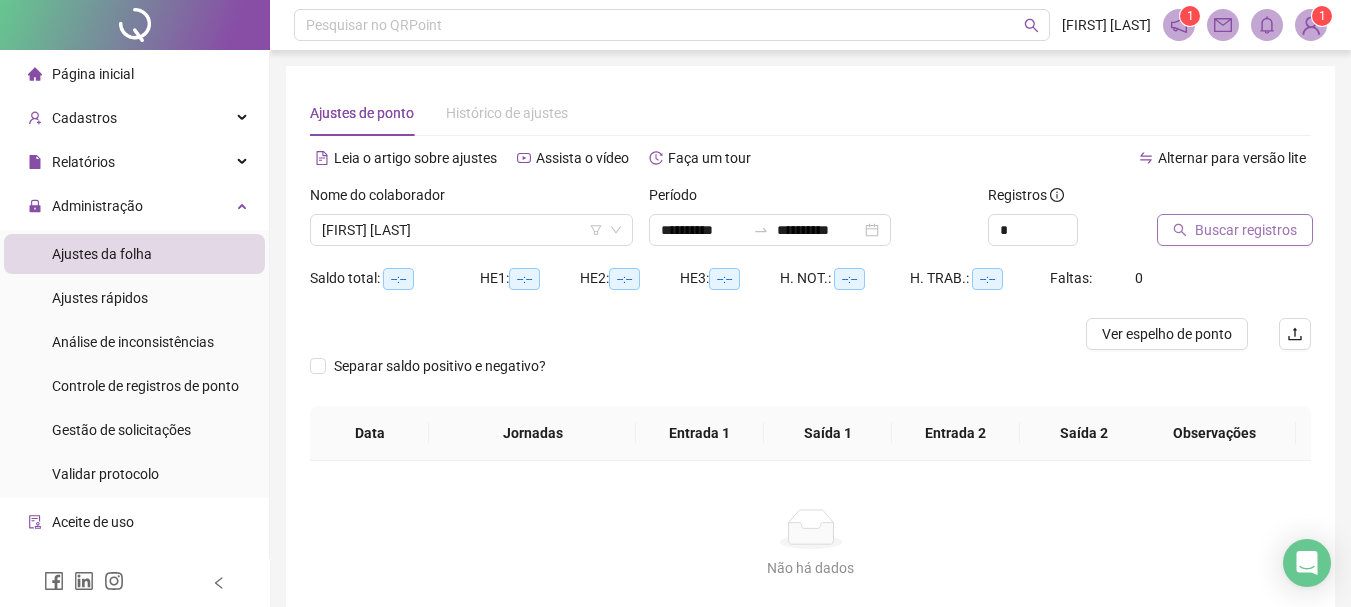 click on "Buscar registros" at bounding box center (1246, 230) 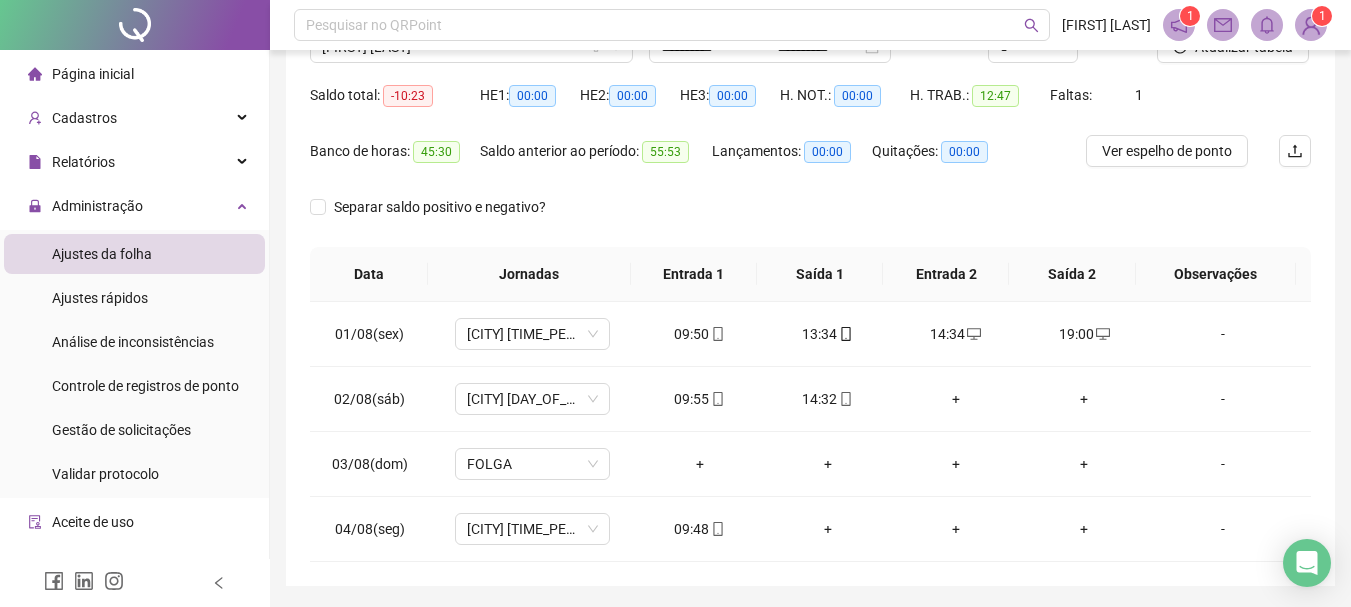 scroll, scrollTop: 148, scrollLeft: 0, axis: vertical 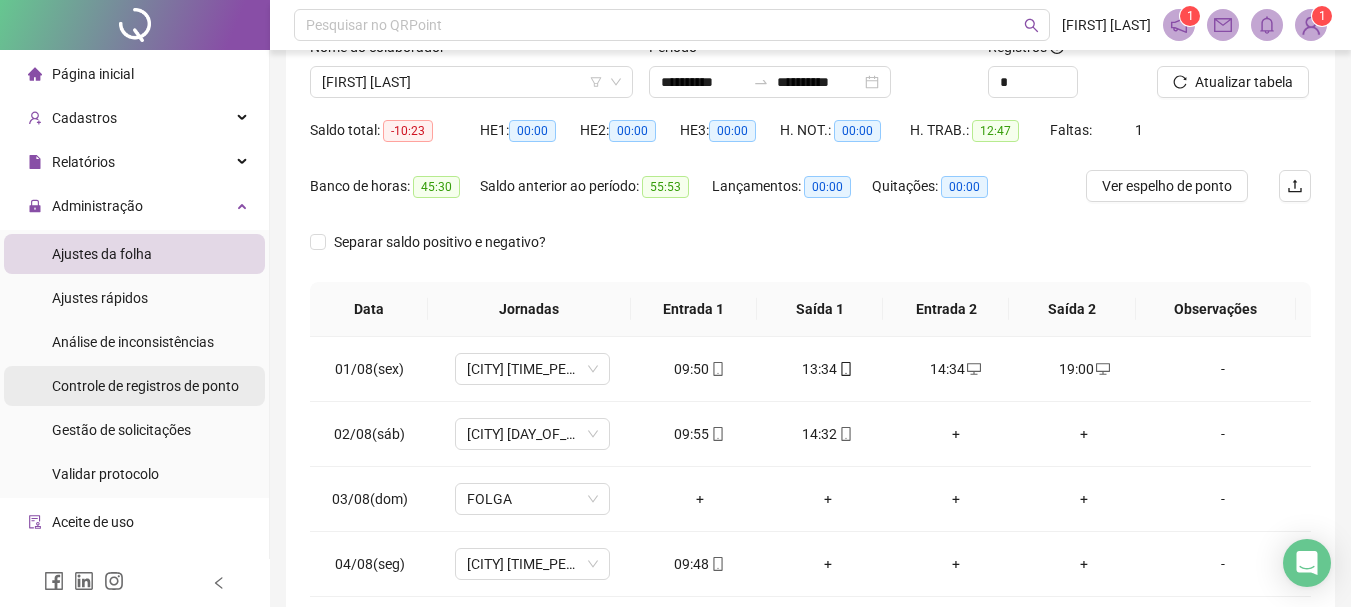 click on "Controle de registros de ponto" at bounding box center (145, 386) 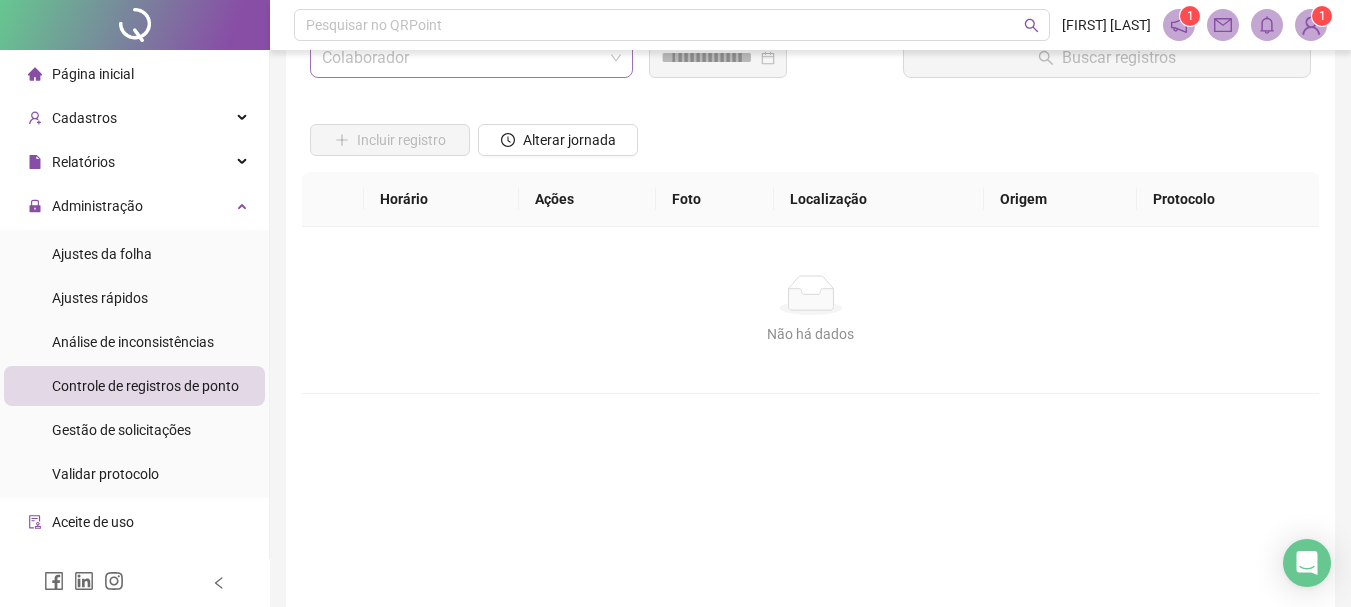scroll, scrollTop: 0, scrollLeft: 0, axis: both 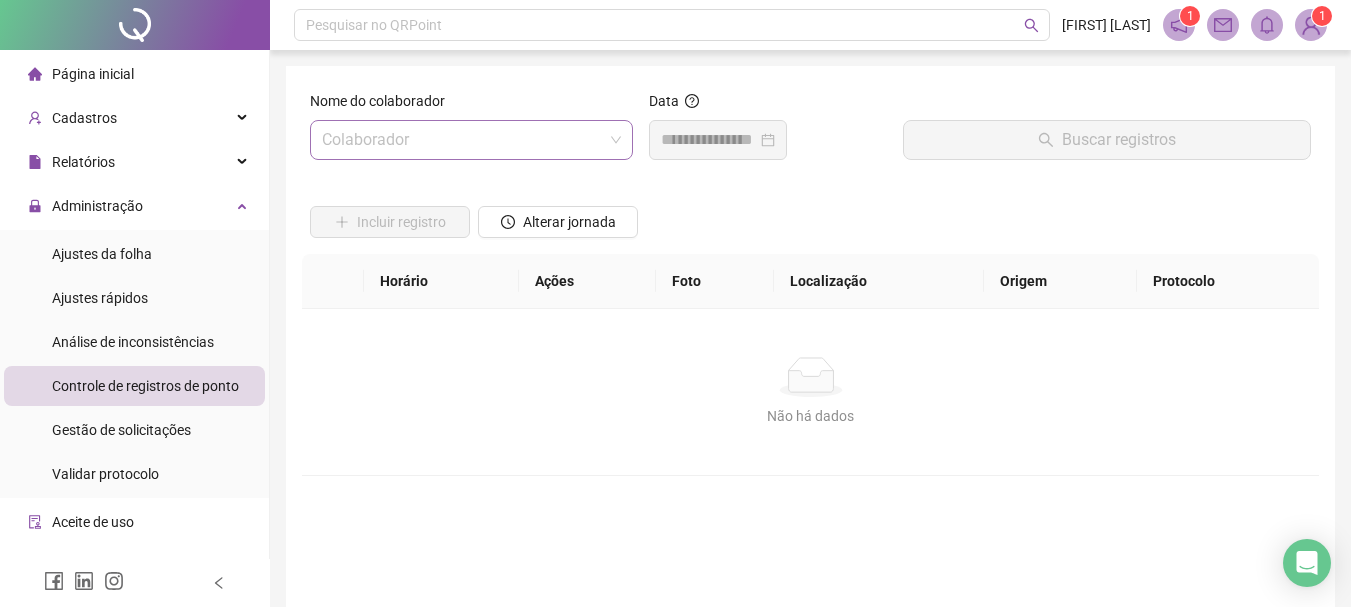 click at bounding box center (462, 140) 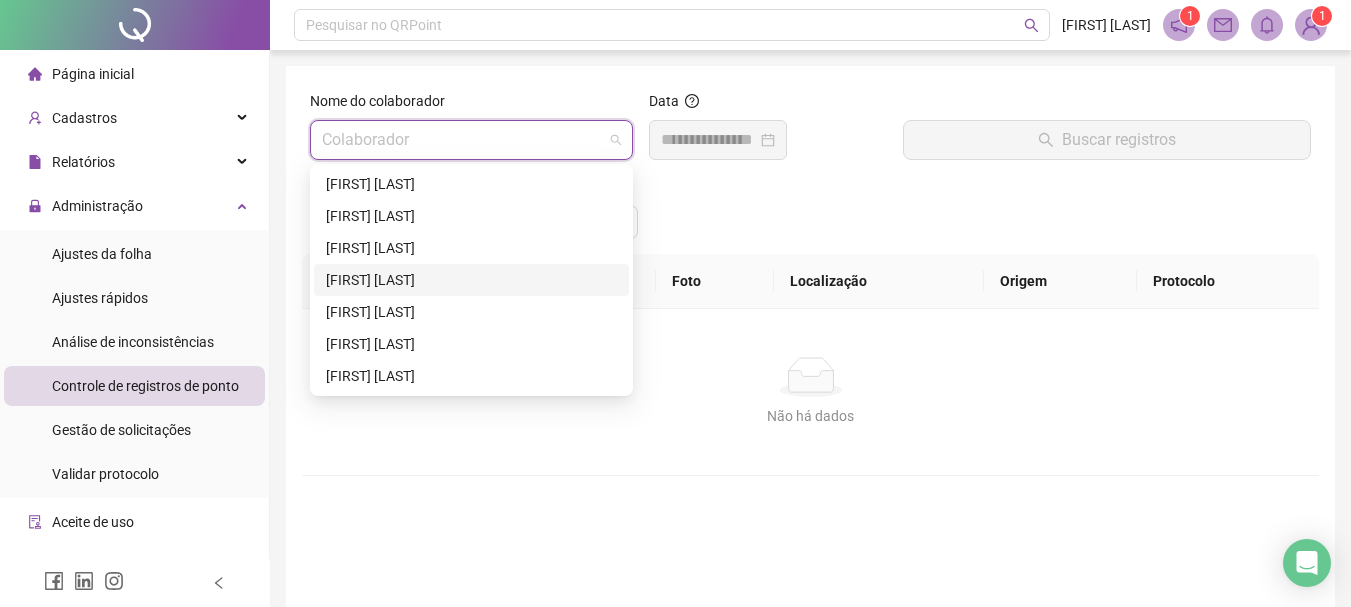 click on "[FIRST] [LAST]" at bounding box center [471, 280] 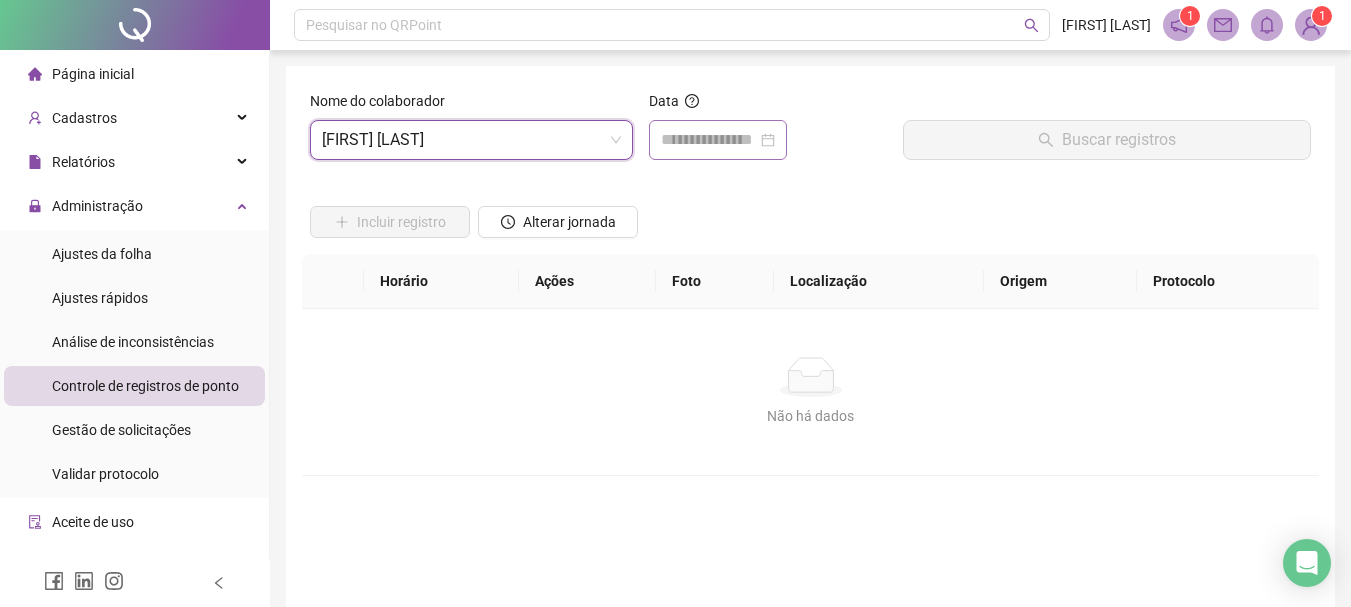 click at bounding box center (718, 140) 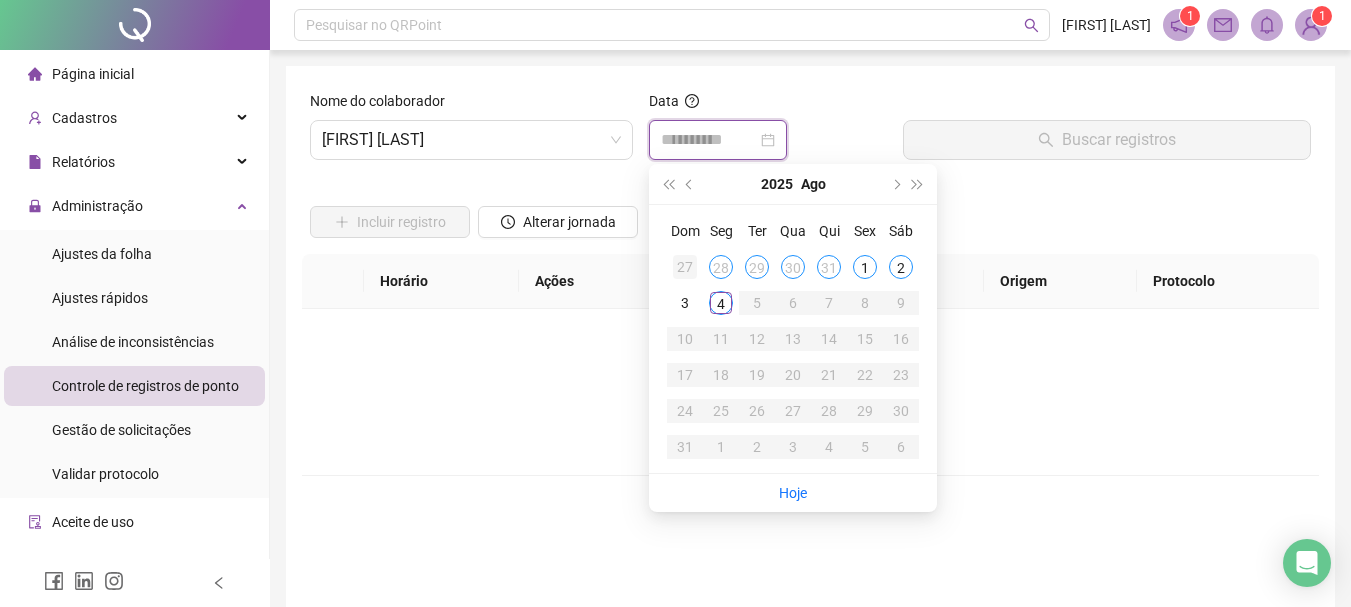 type on "**********" 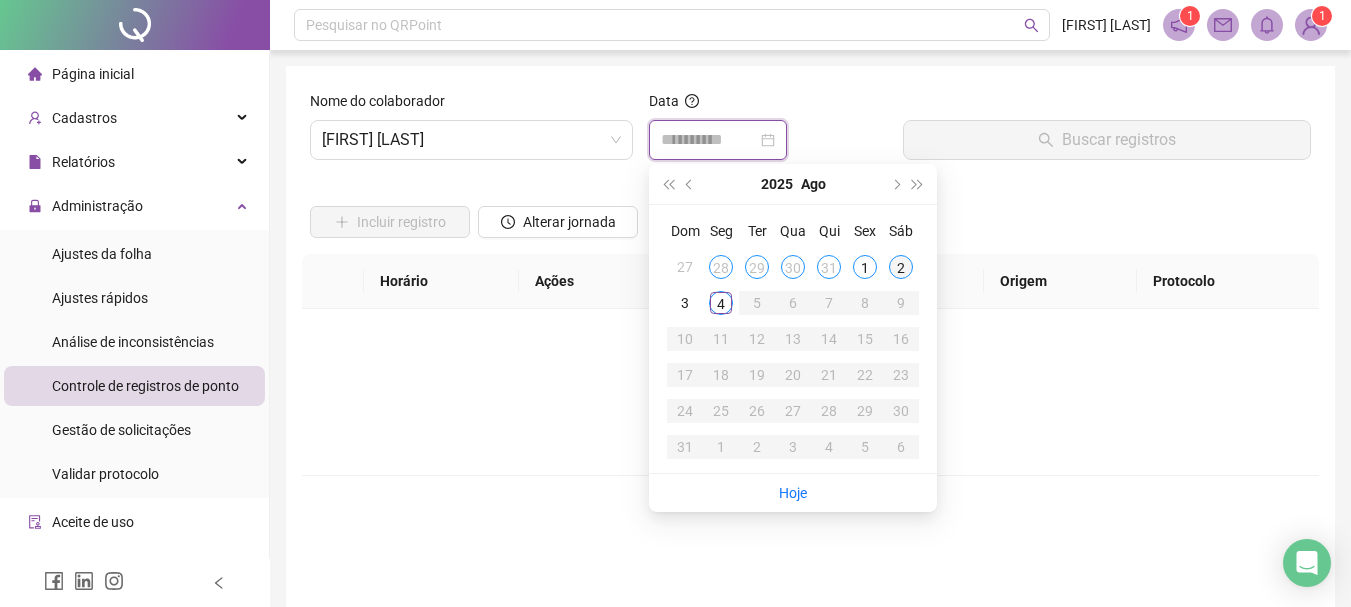 type on "**********" 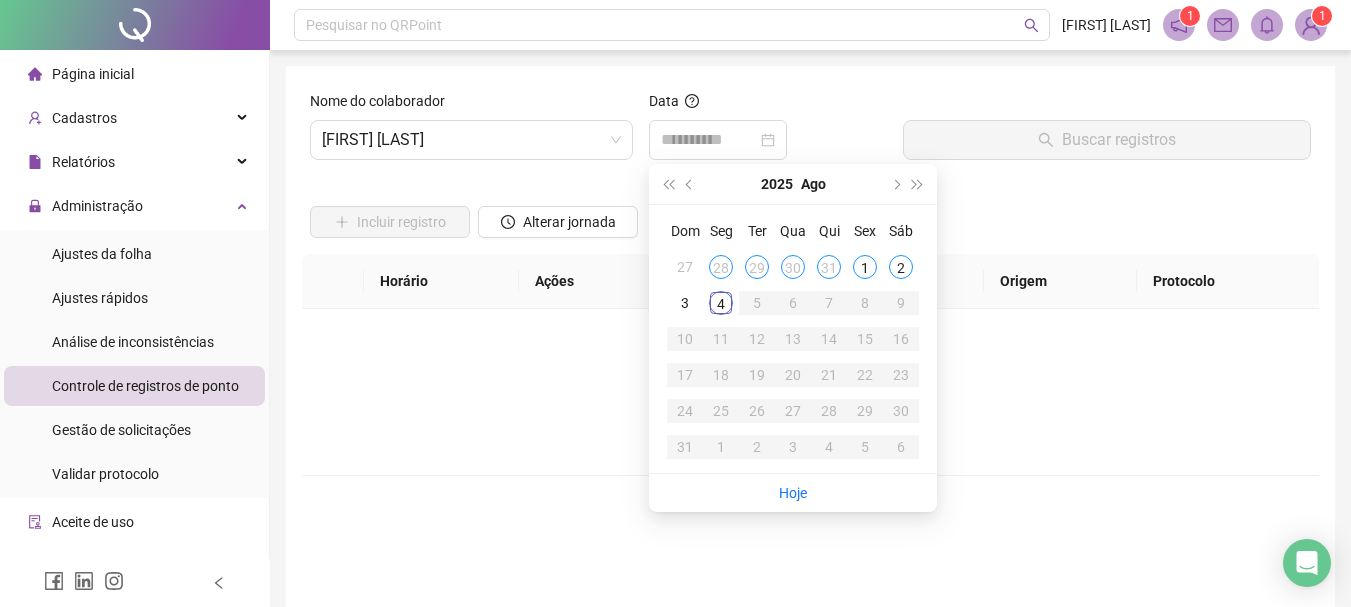 drag, startPoint x: 898, startPoint y: 264, endPoint x: 894, endPoint y: 246, distance: 18.439089 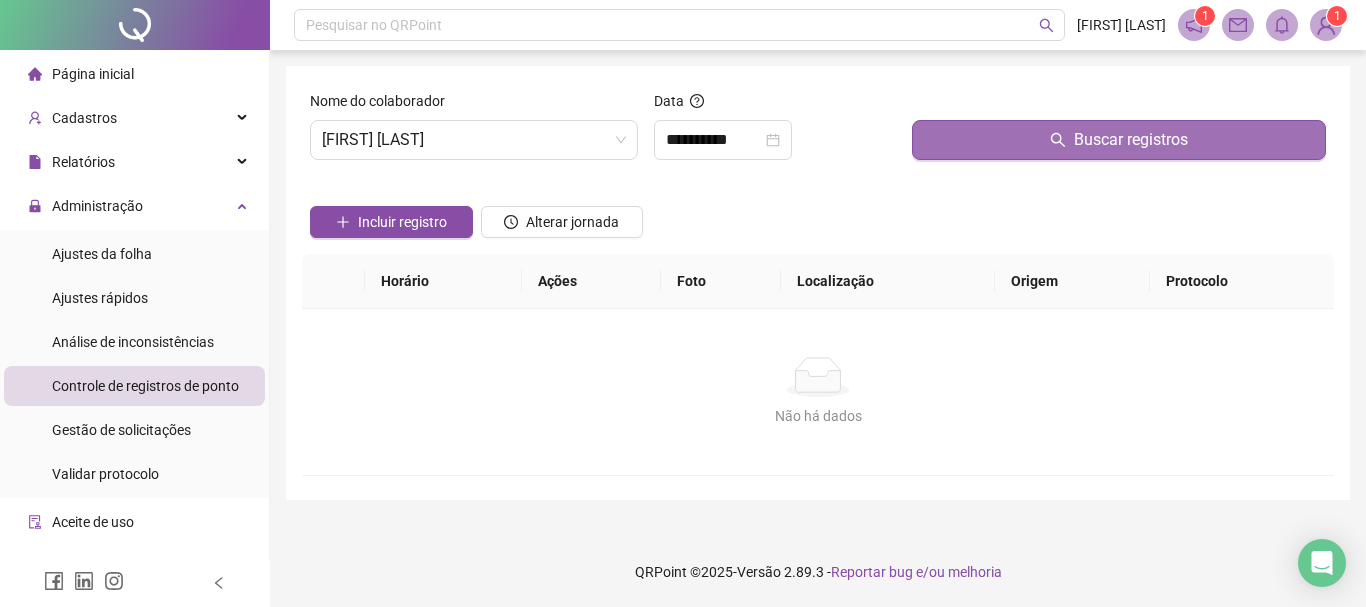 click on "Buscar registros" at bounding box center (1119, 140) 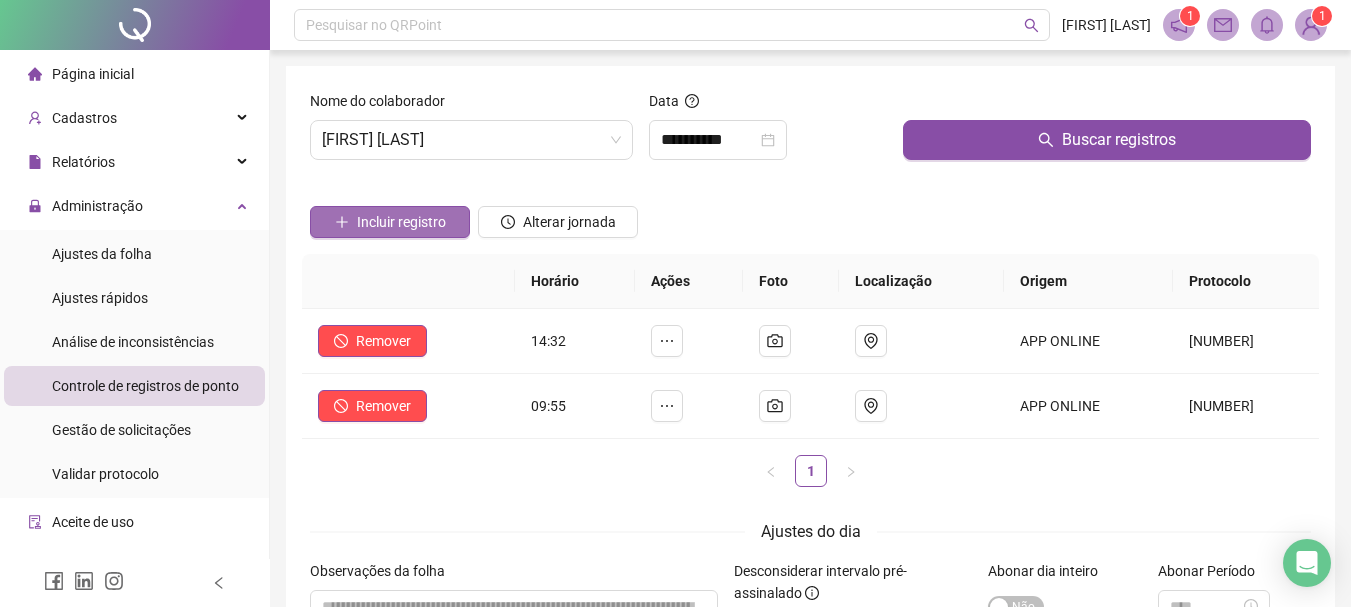 click on "Incluir registro" at bounding box center (401, 222) 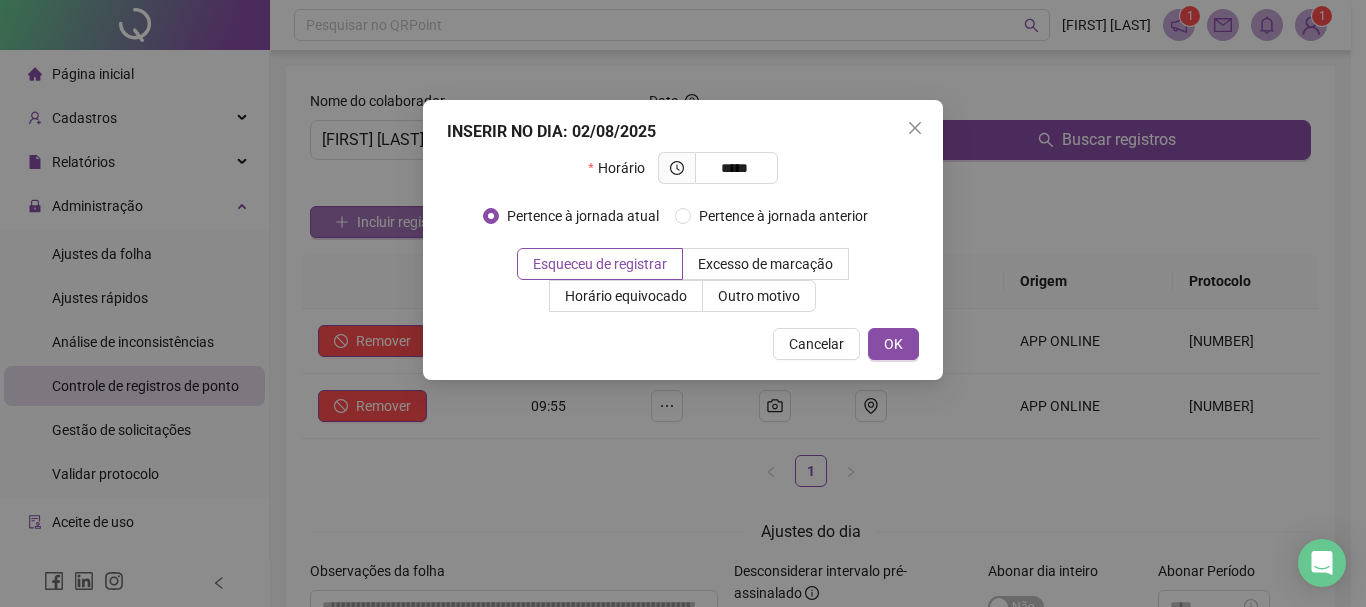 type on "*****" 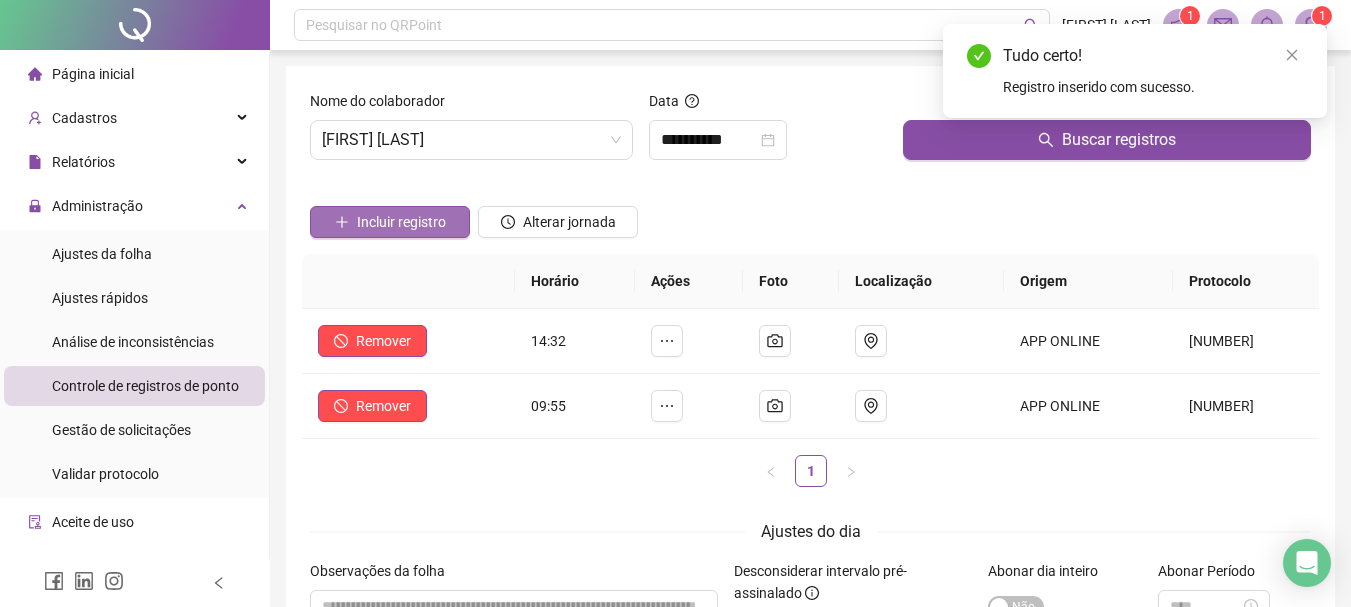 click on "Incluir registro" at bounding box center (401, 222) 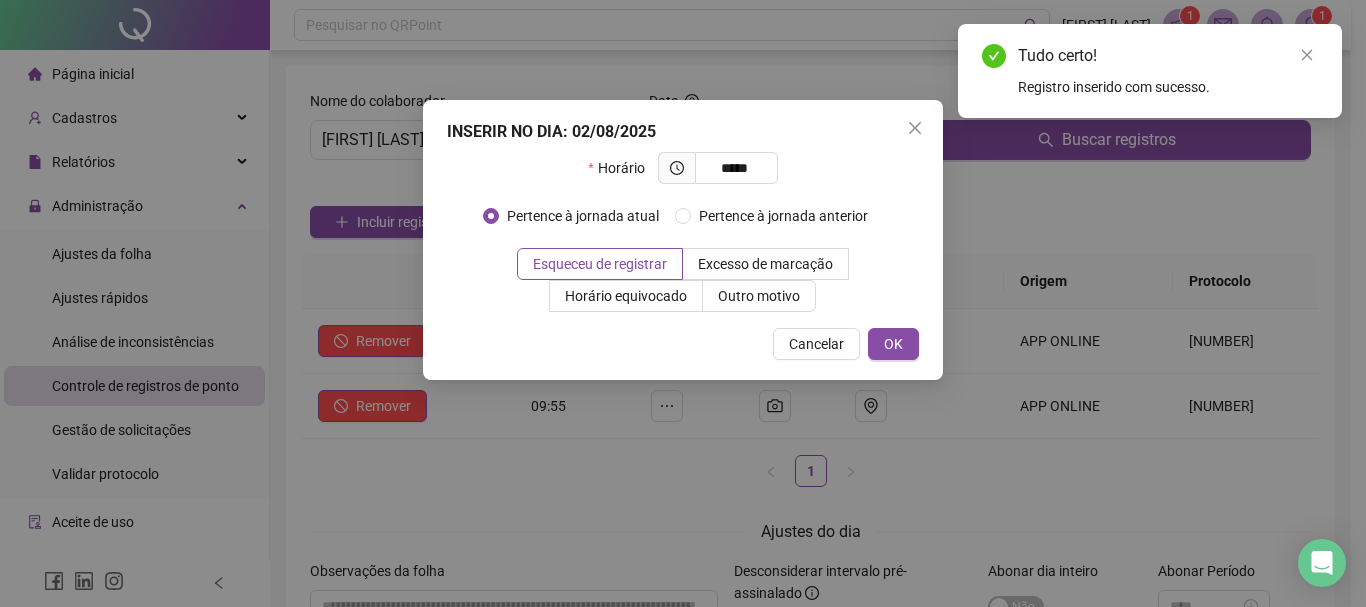 type on "*****" 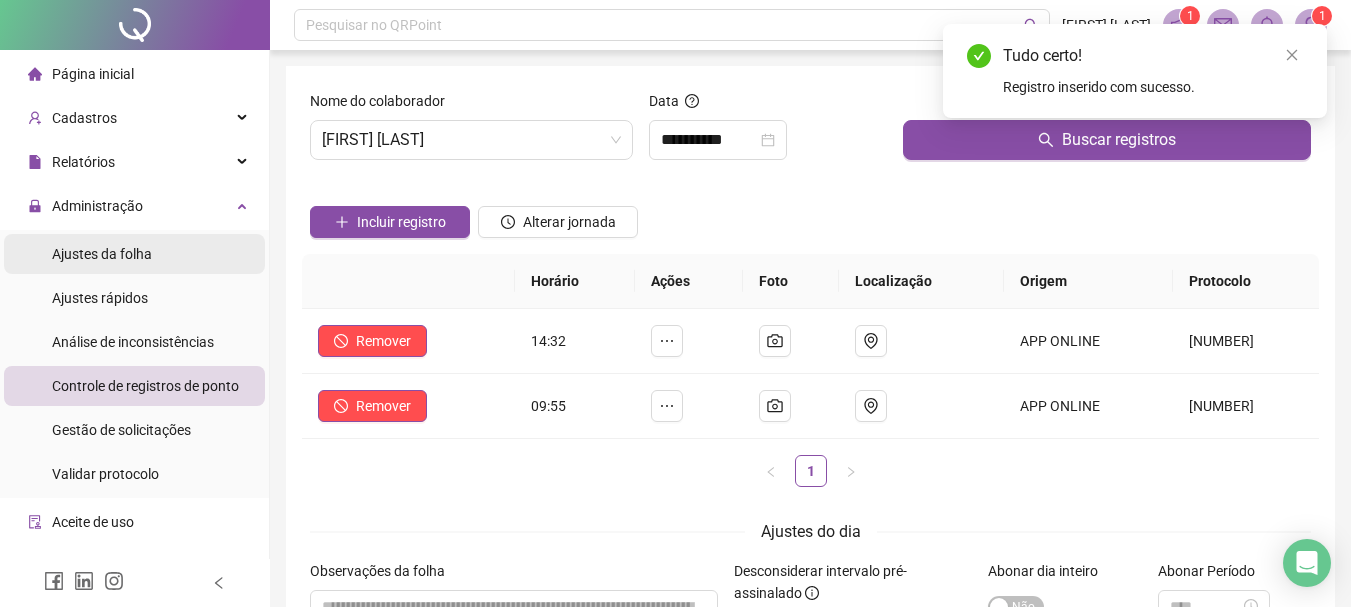 click on "Ajustes da folha" at bounding box center [102, 254] 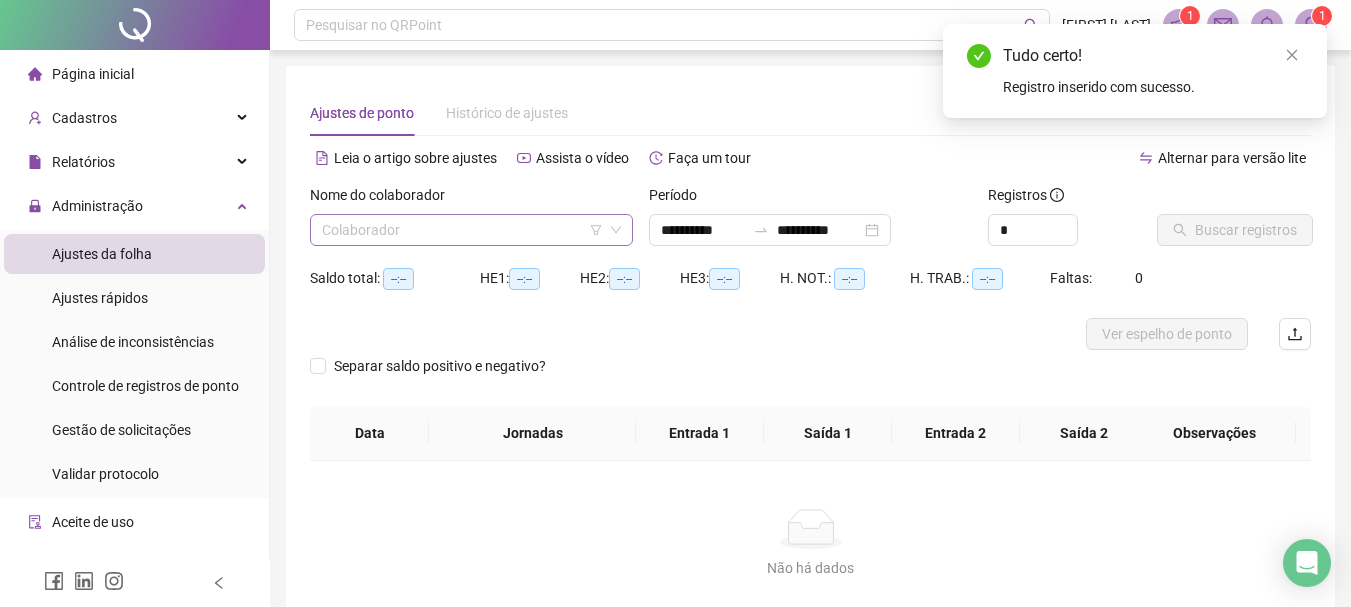 click at bounding box center [462, 230] 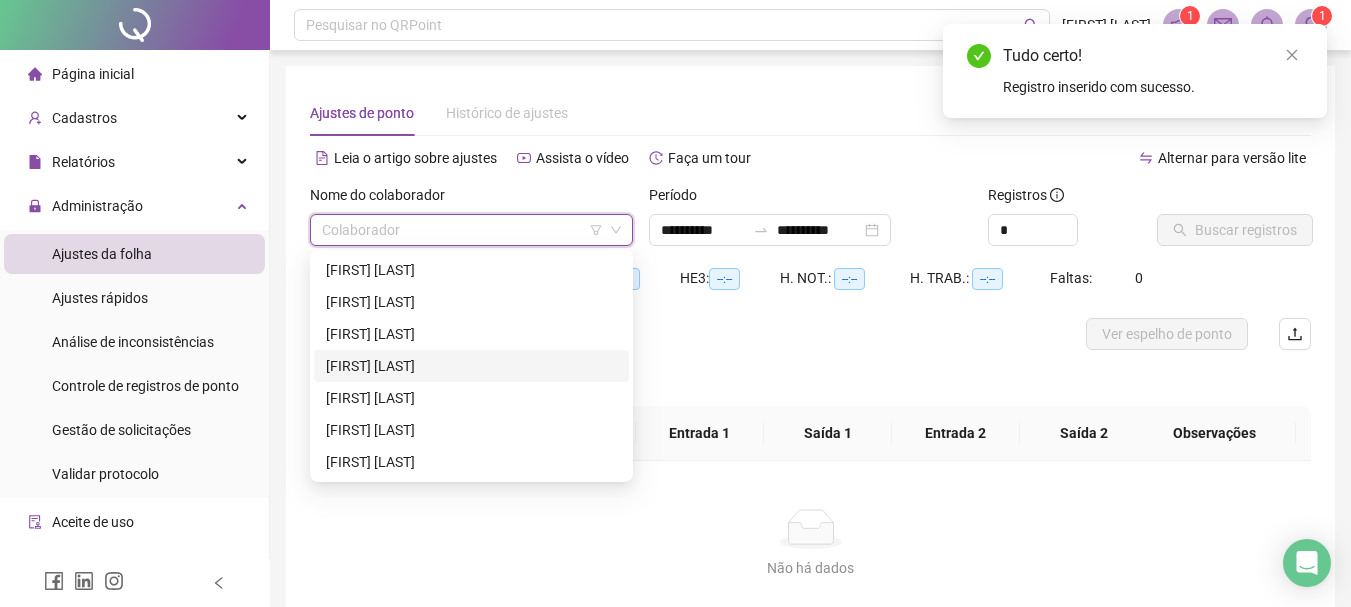 click on "[FIRST] [LAST]" at bounding box center [471, 366] 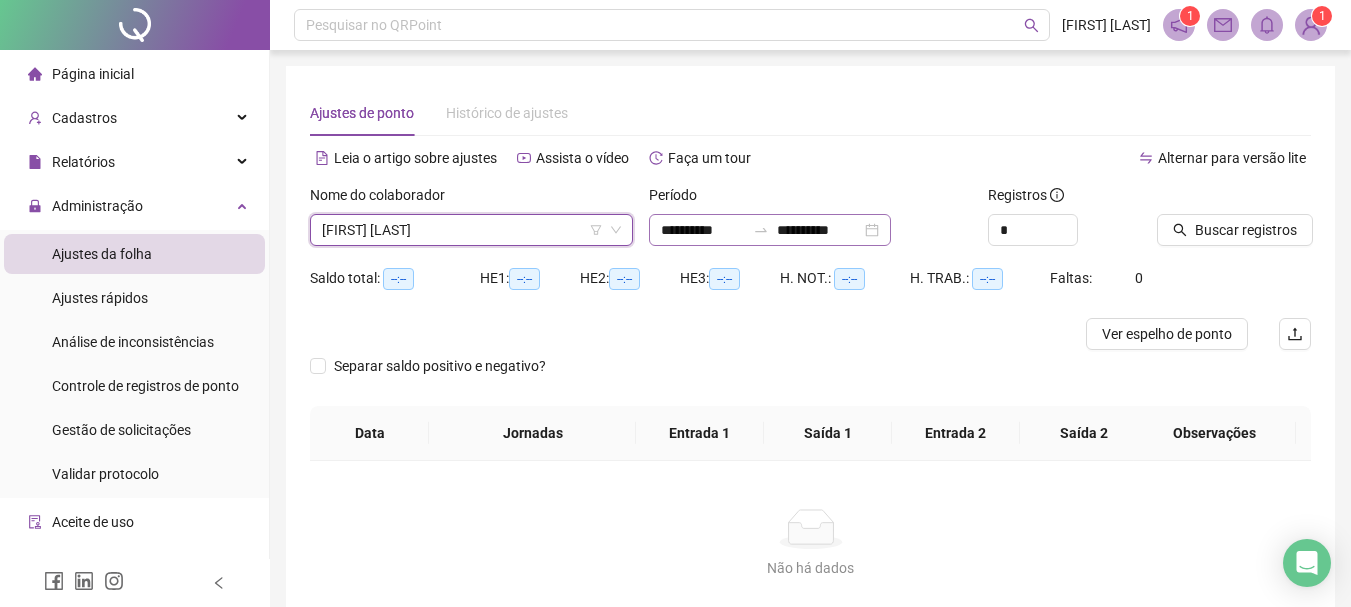 click on "**********" at bounding box center (770, 230) 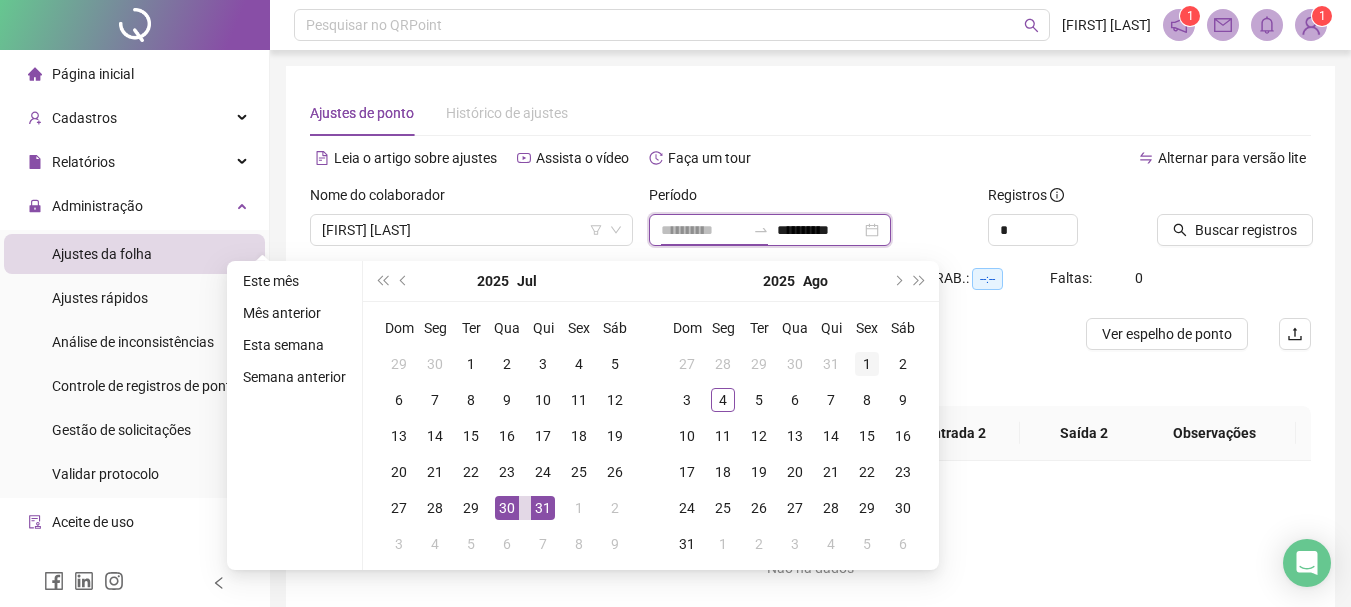 type on "**********" 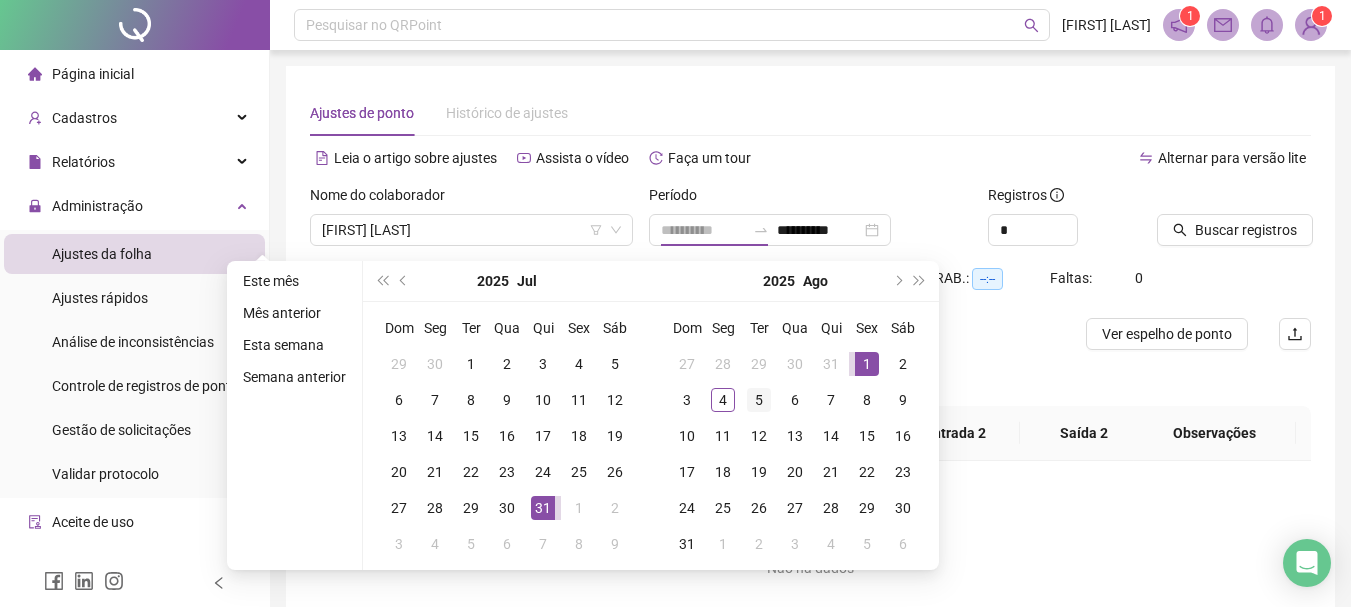 drag, startPoint x: 870, startPoint y: 361, endPoint x: 772, endPoint y: 385, distance: 100.89599 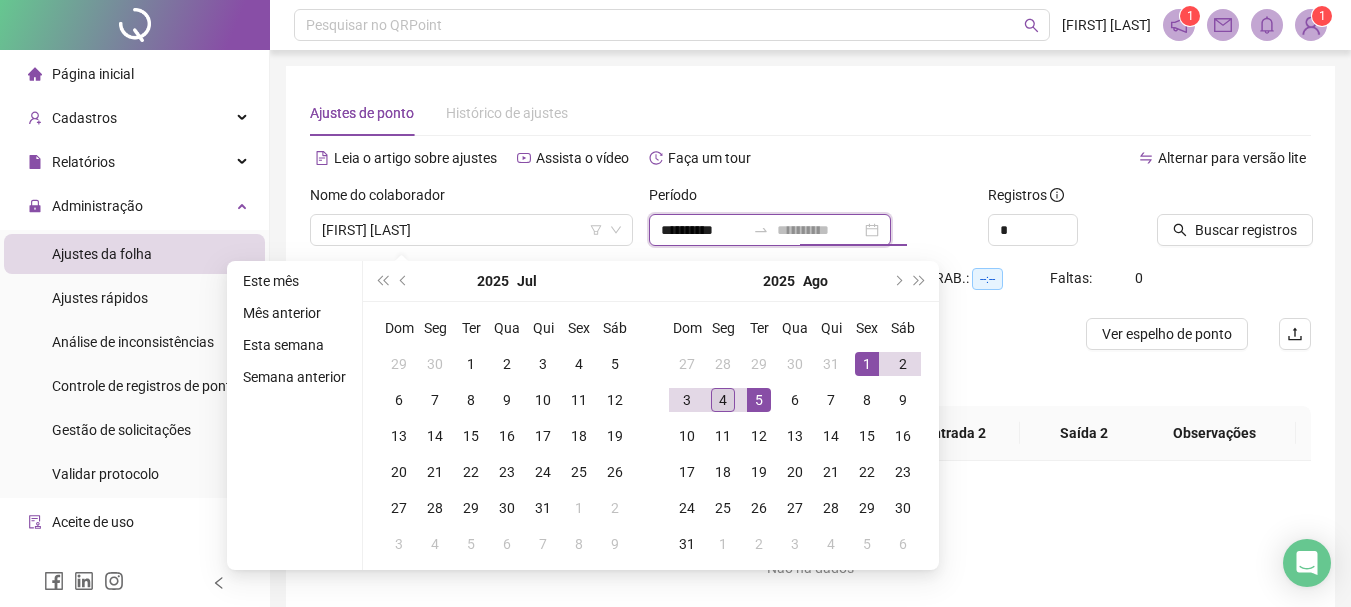 type on "**********" 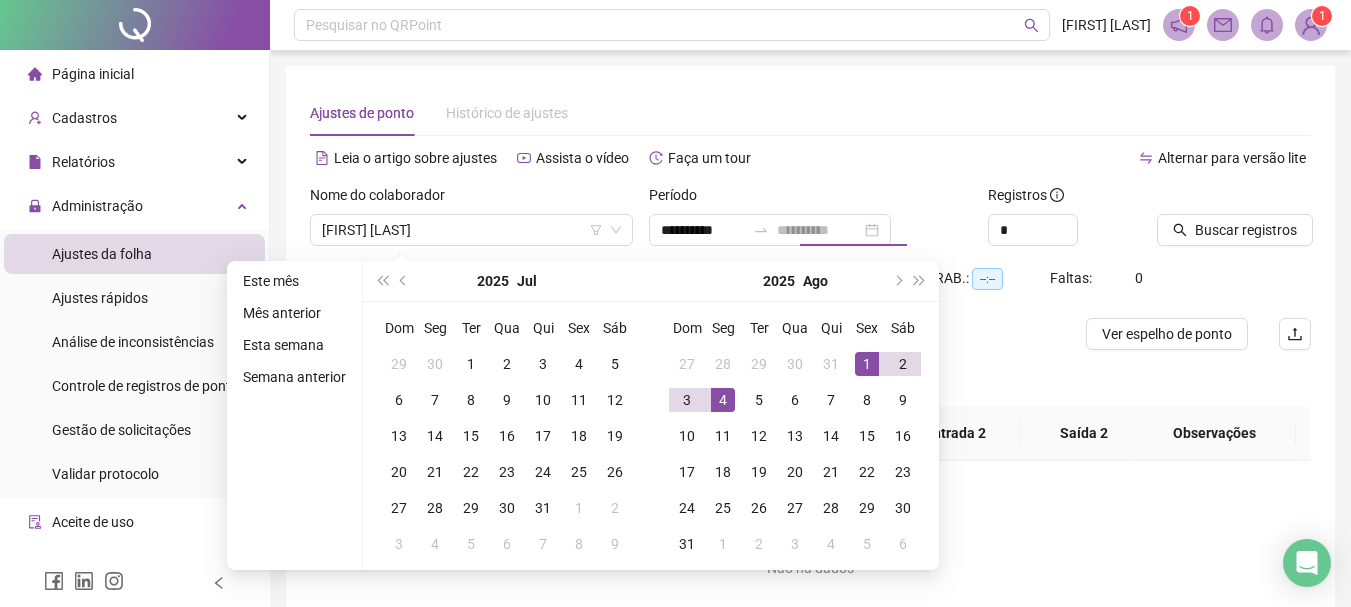 drag, startPoint x: 728, startPoint y: 398, endPoint x: 1072, endPoint y: 301, distance: 357.41434 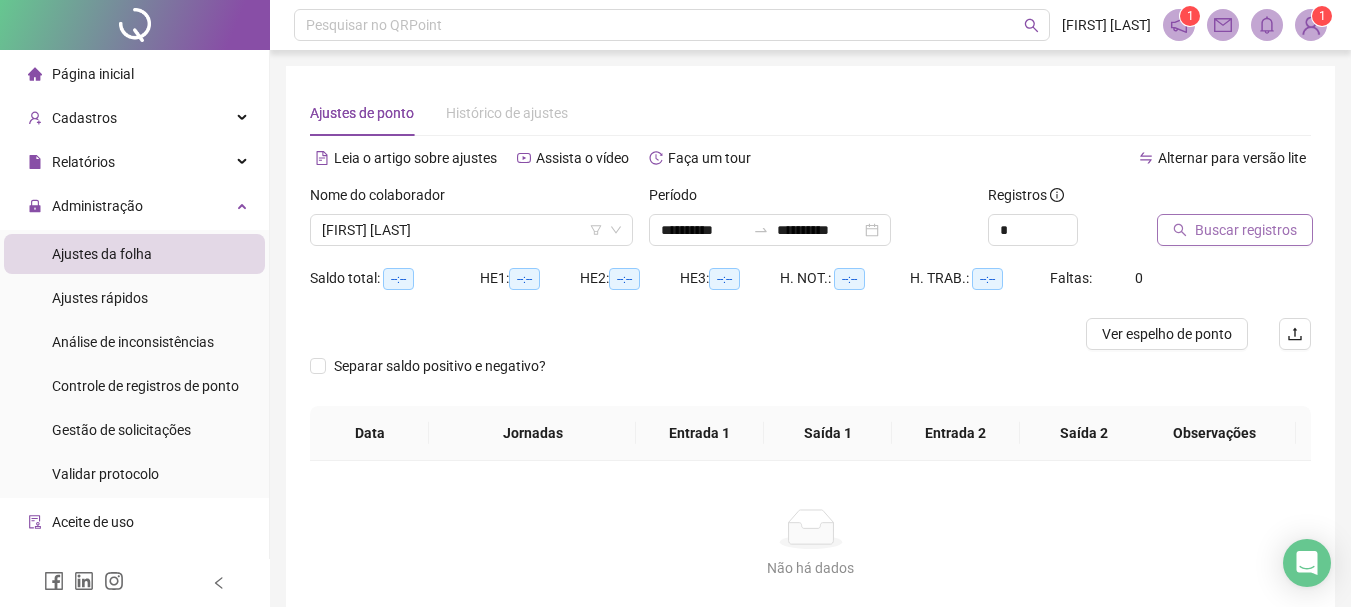 click 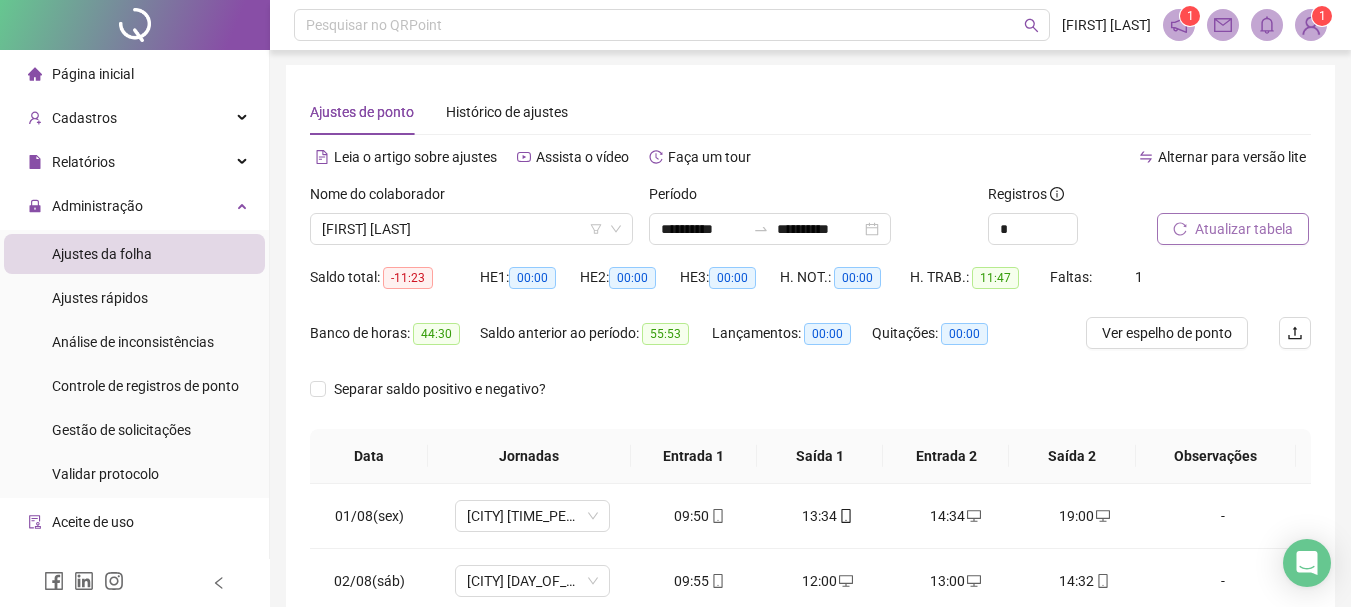 scroll, scrollTop: 0, scrollLeft: 0, axis: both 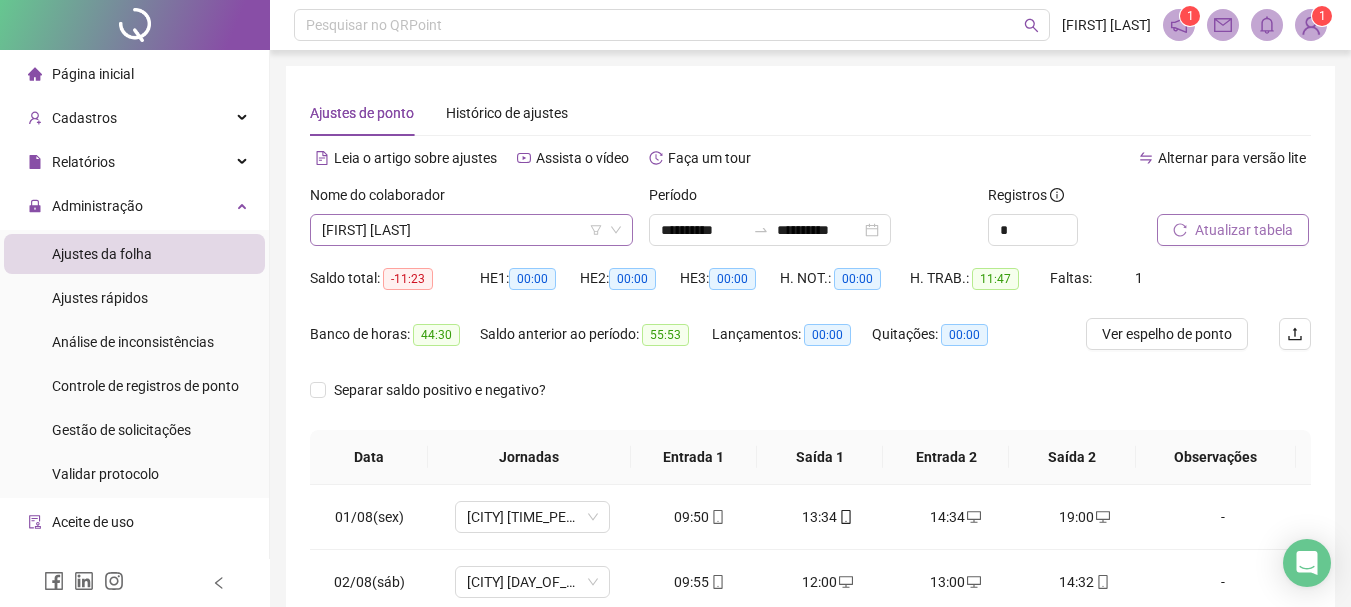 click on "[FIRST] [LAST]" at bounding box center (471, 230) 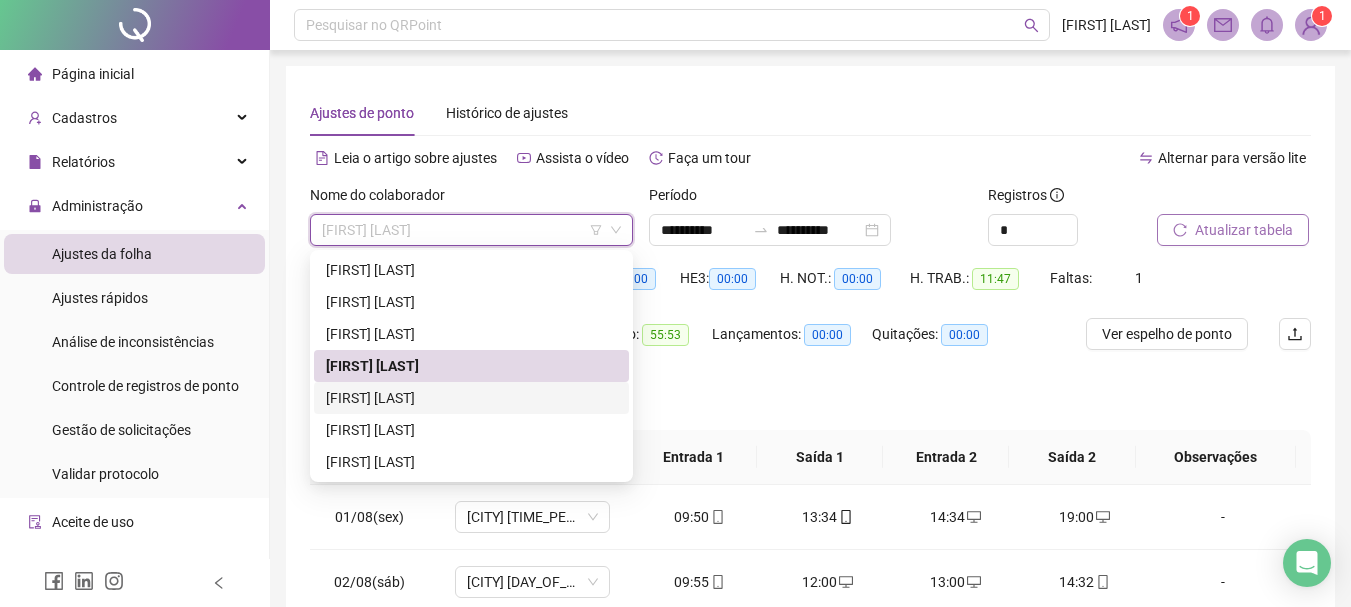 click on "[FIRST] [LAST]" at bounding box center [471, 398] 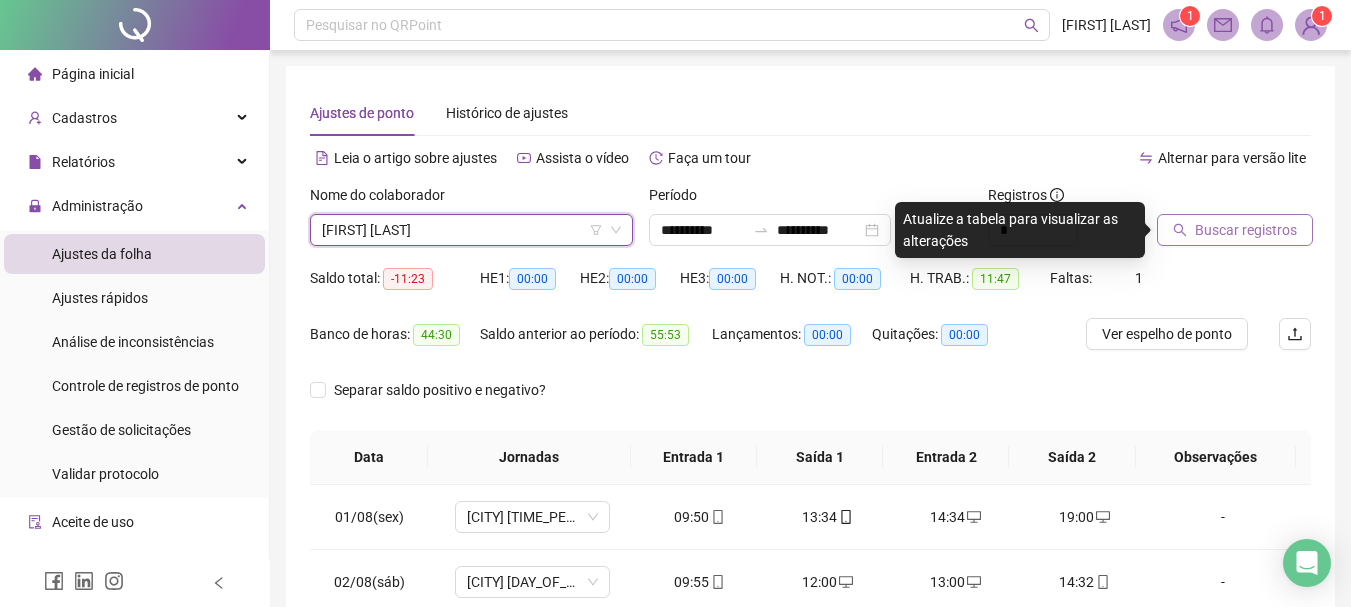 click on "[FIRST] [LAST]" at bounding box center [471, 230] 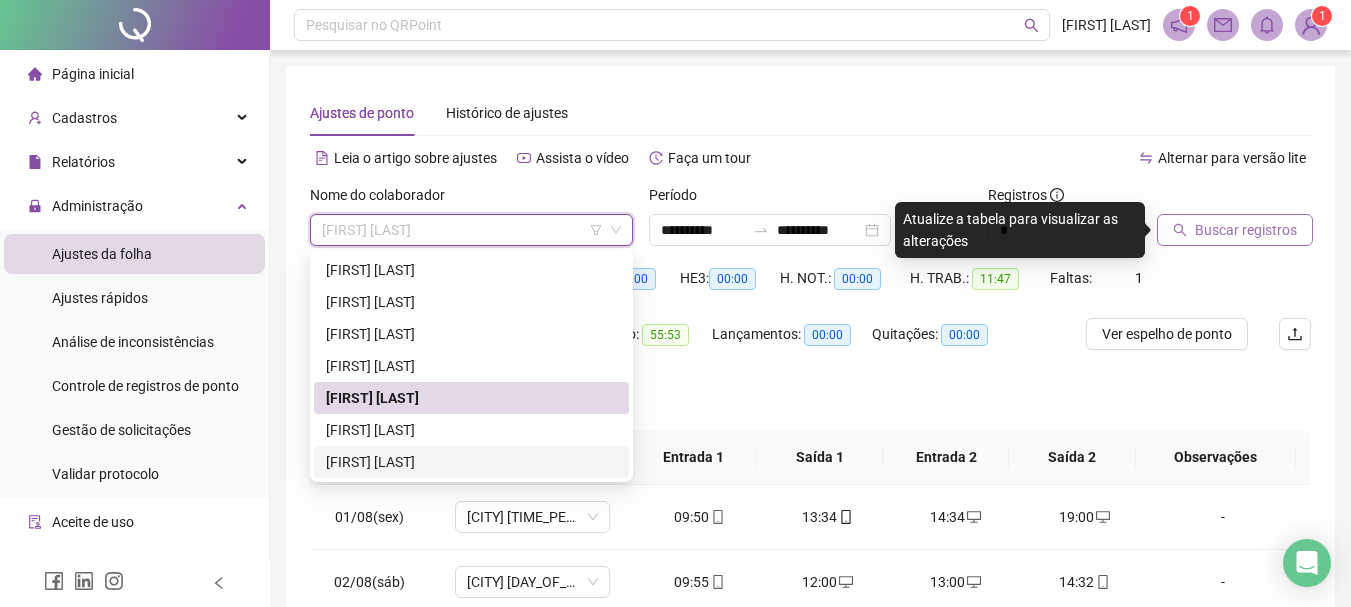 click on "[FIRST] [LAST]" at bounding box center (471, 462) 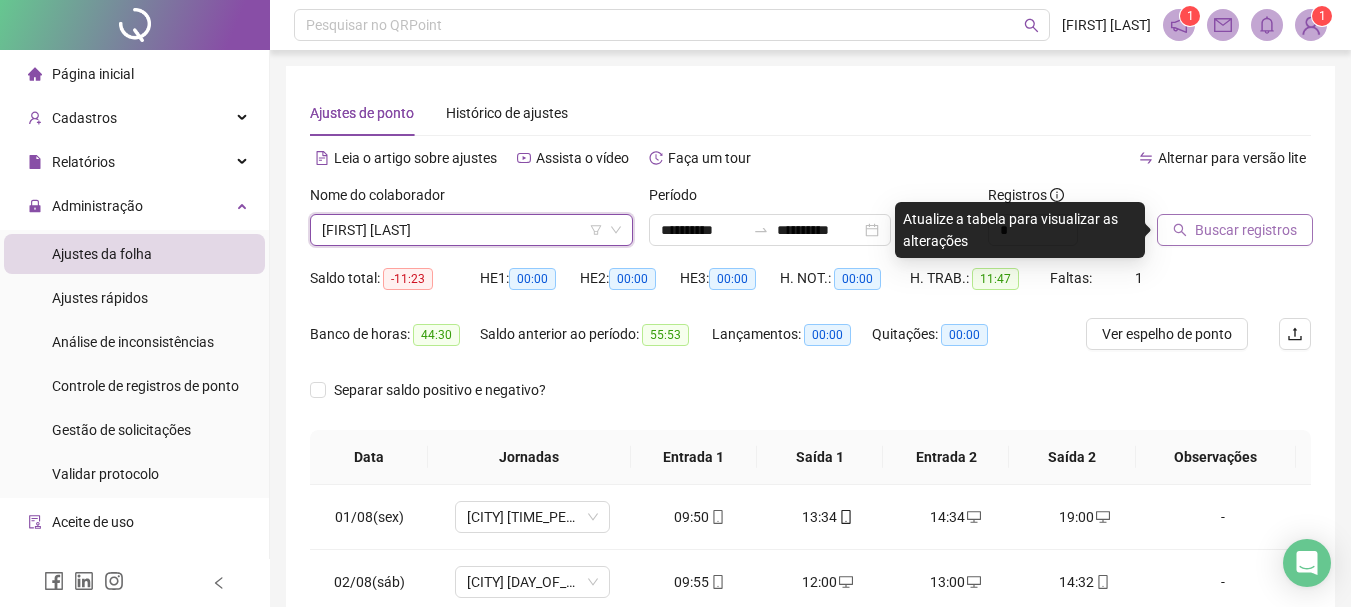 click on "Buscar registros" at bounding box center [1246, 230] 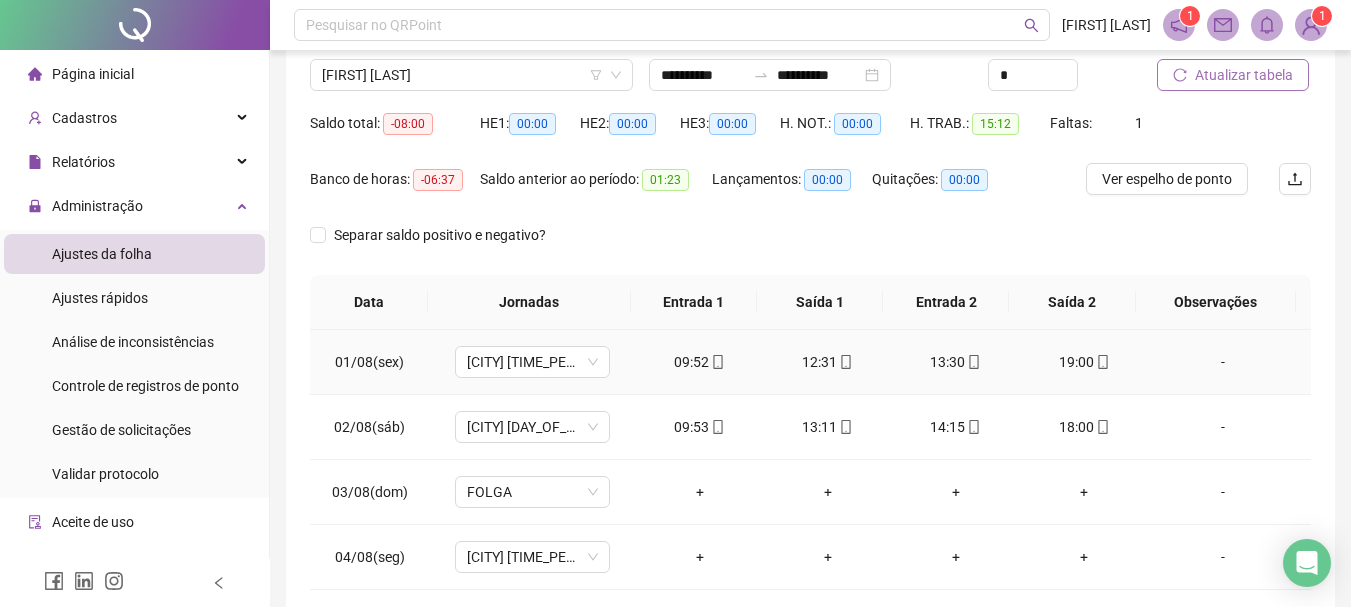 scroll, scrollTop: 248, scrollLeft: 0, axis: vertical 